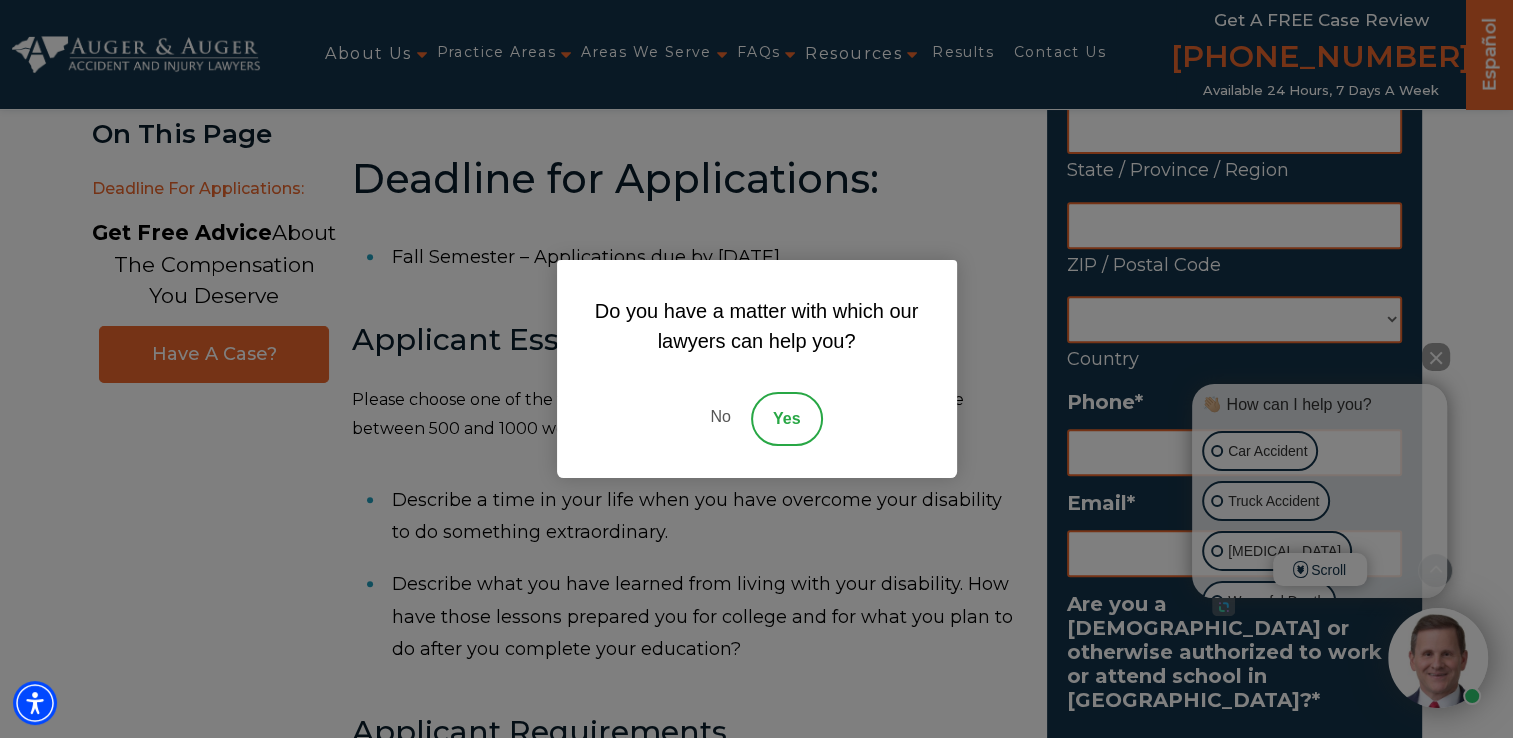 scroll, scrollTop: 700, scrollLeft: 0, axis: vertical 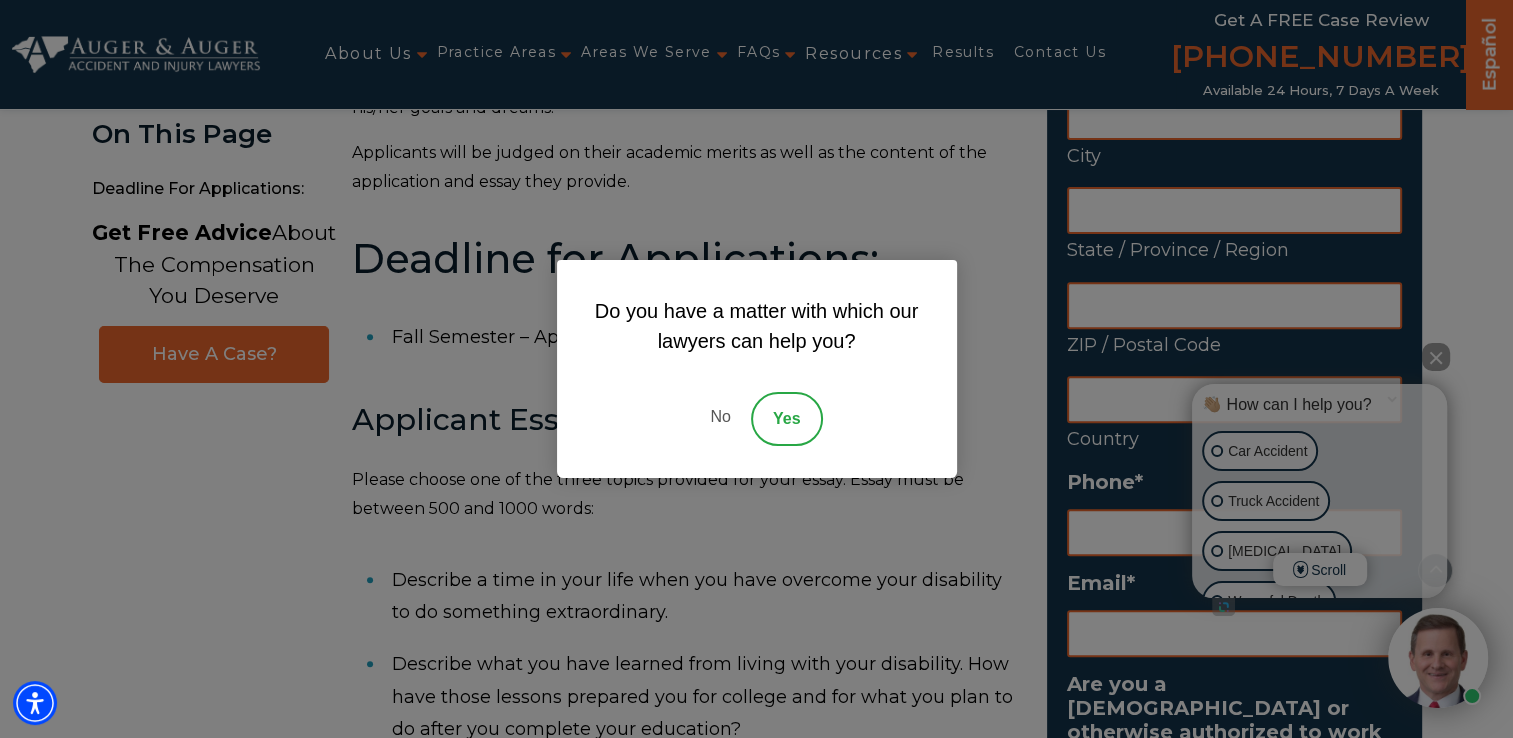click on "No" at bounding box center [720, 419] 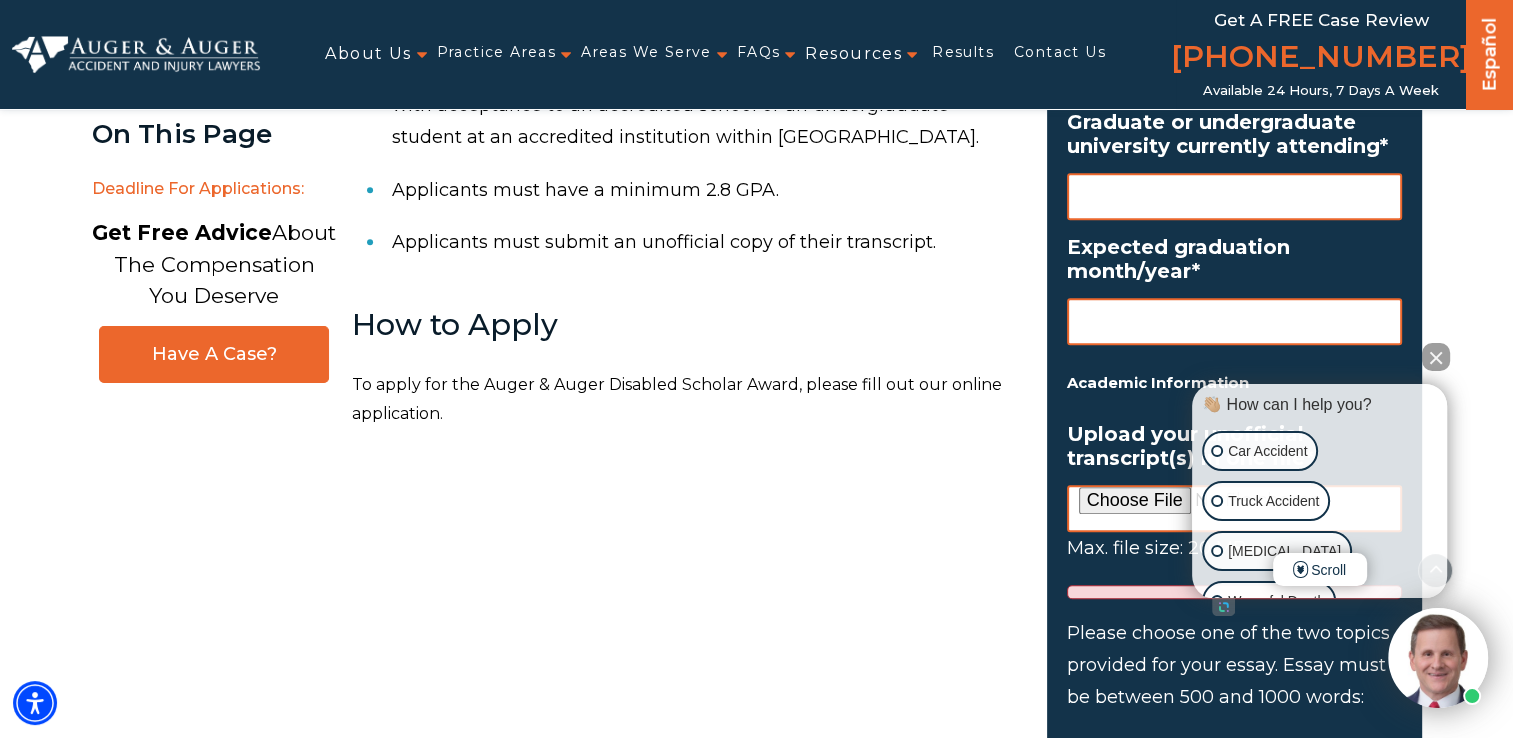 scroll, scrollTop: 1700, scrollLeft: 0, axis: vertical 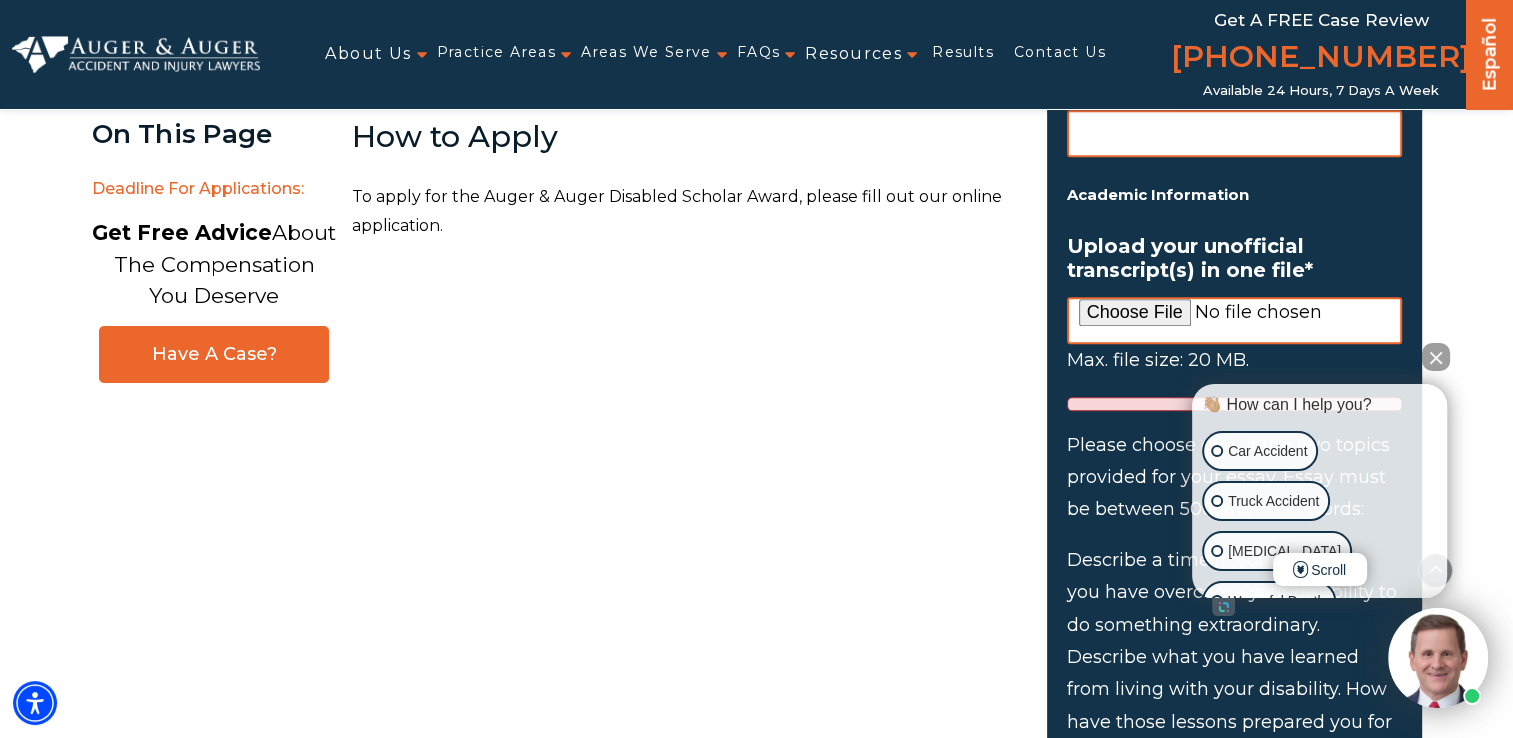 click at bounding box center [1436, 357] 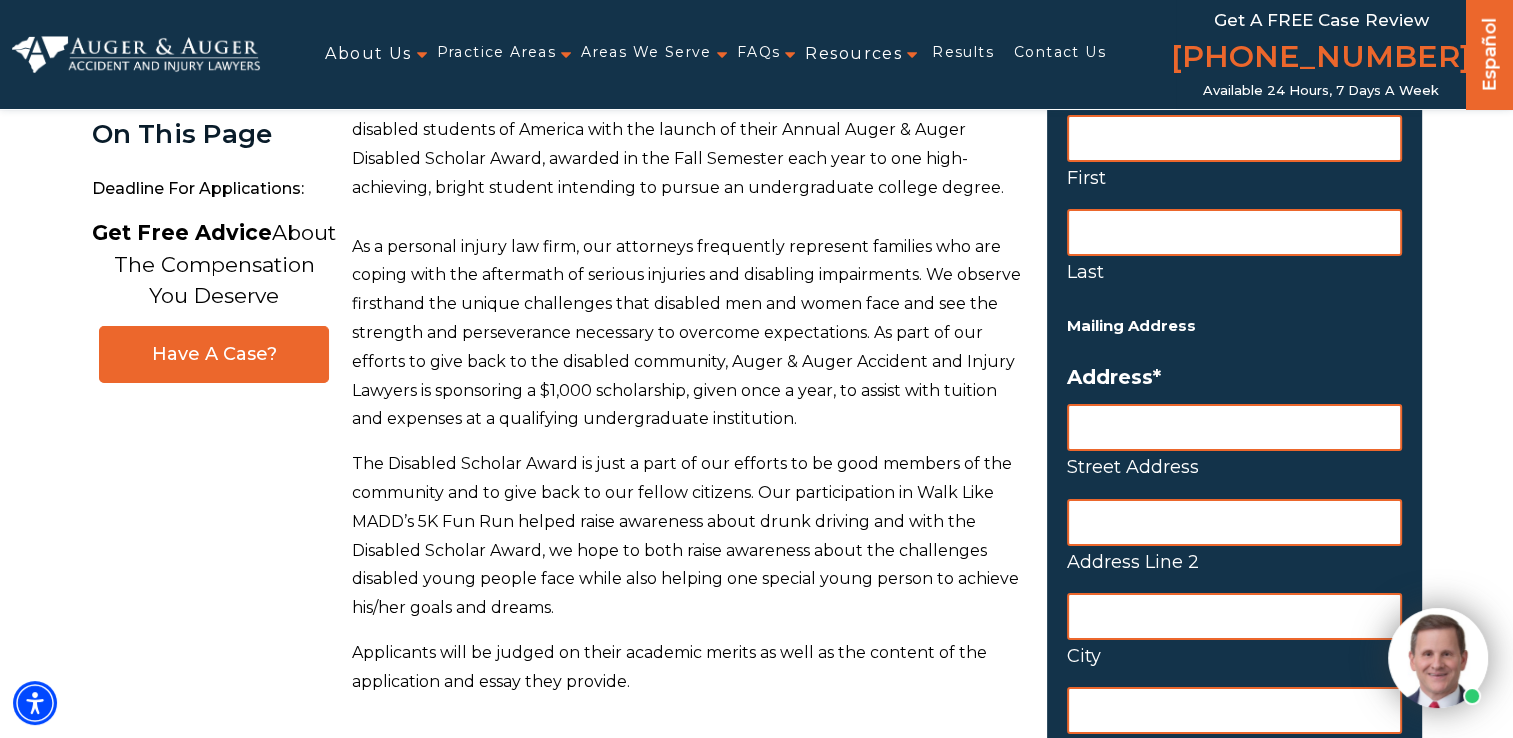 scroll, scrollTop: 0, scrollLeft: 0, axis: both 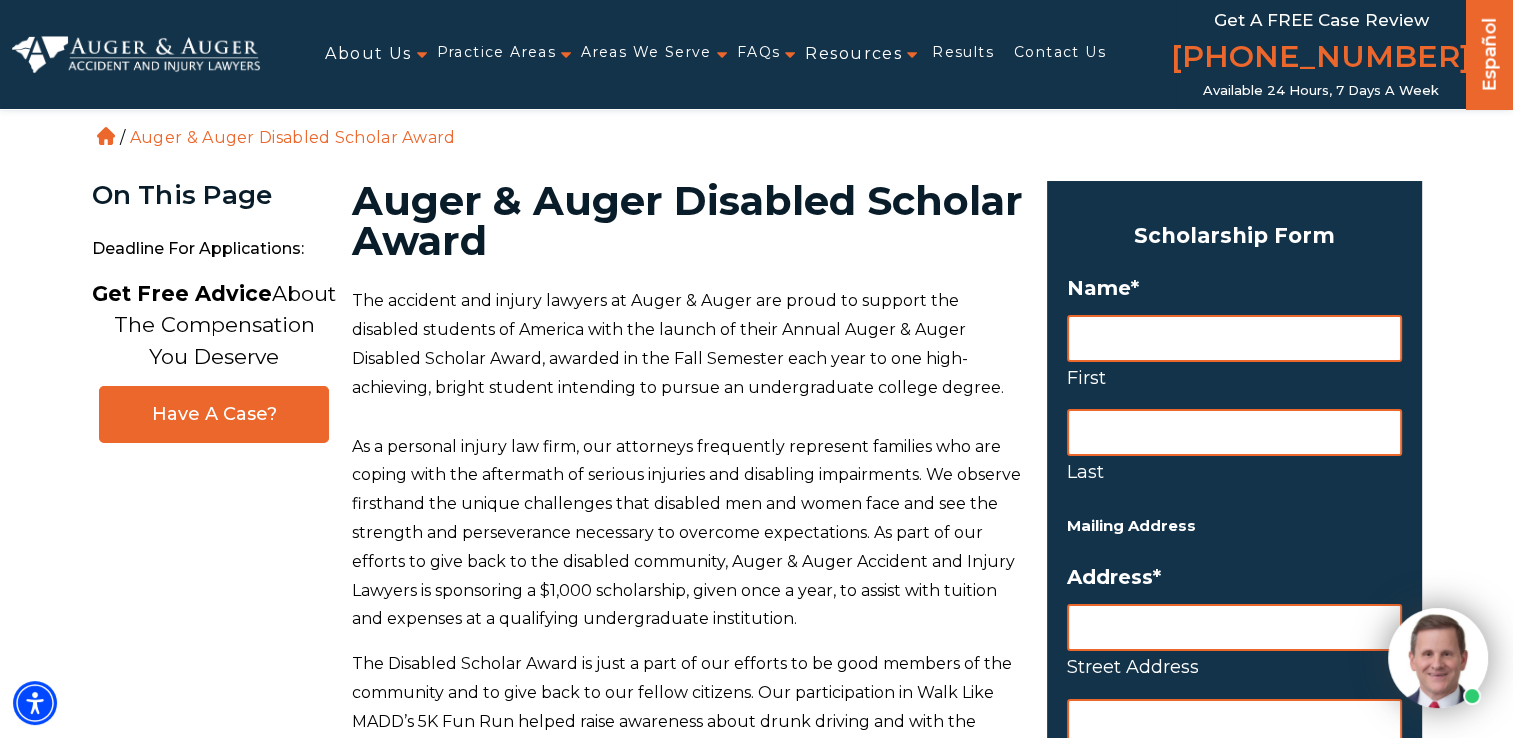 click on "First" at bounding box center (1234, 338) 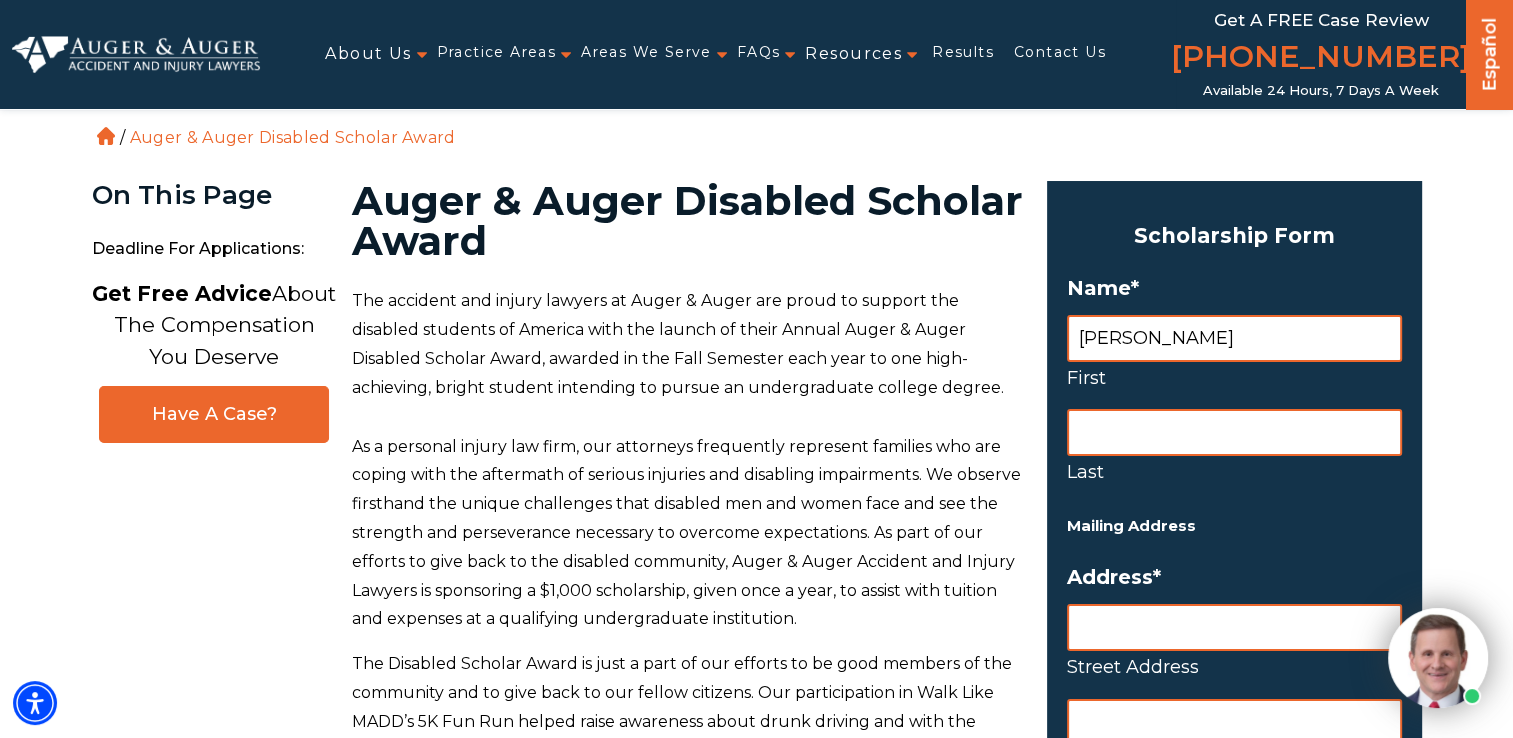 type on "Whitley" 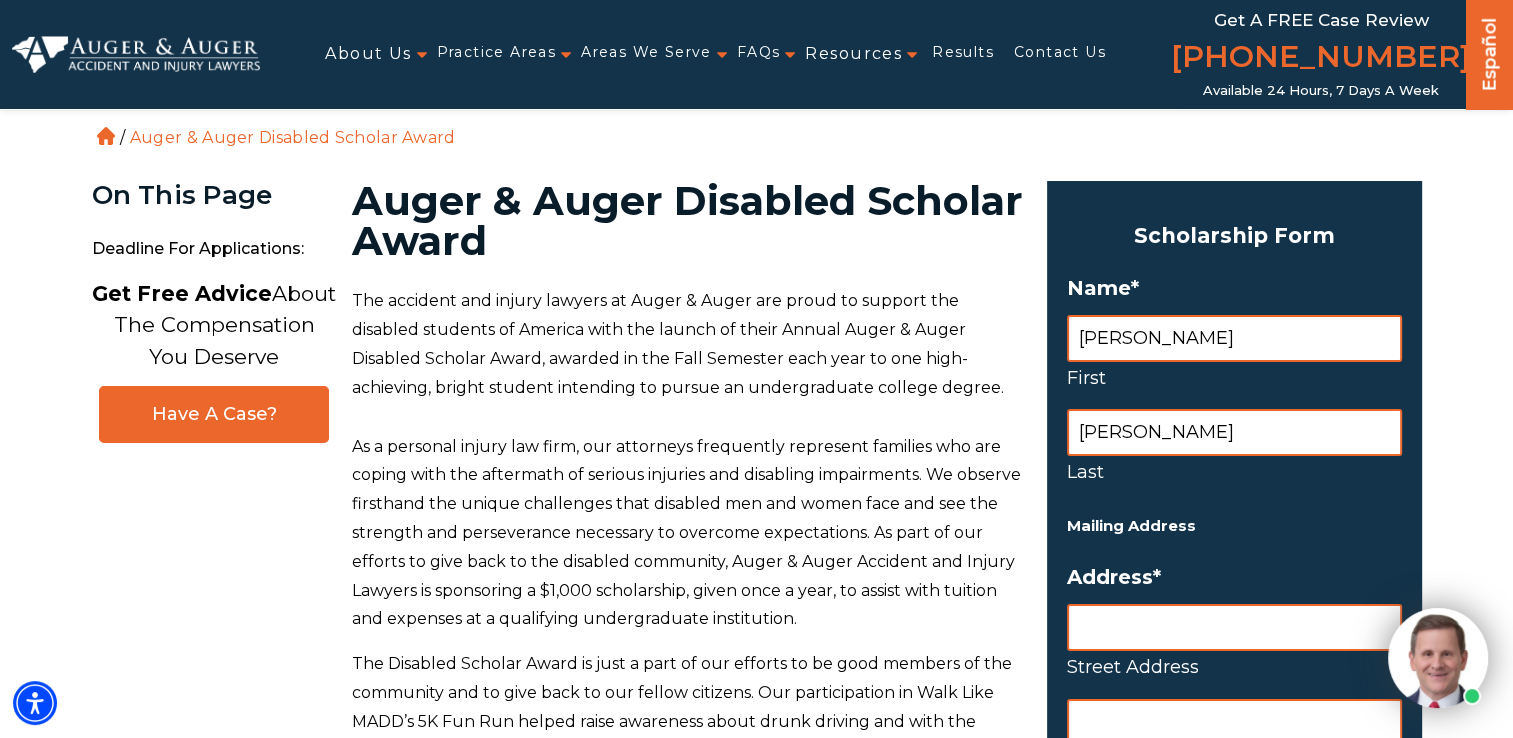type on "6397 Ramsey St" 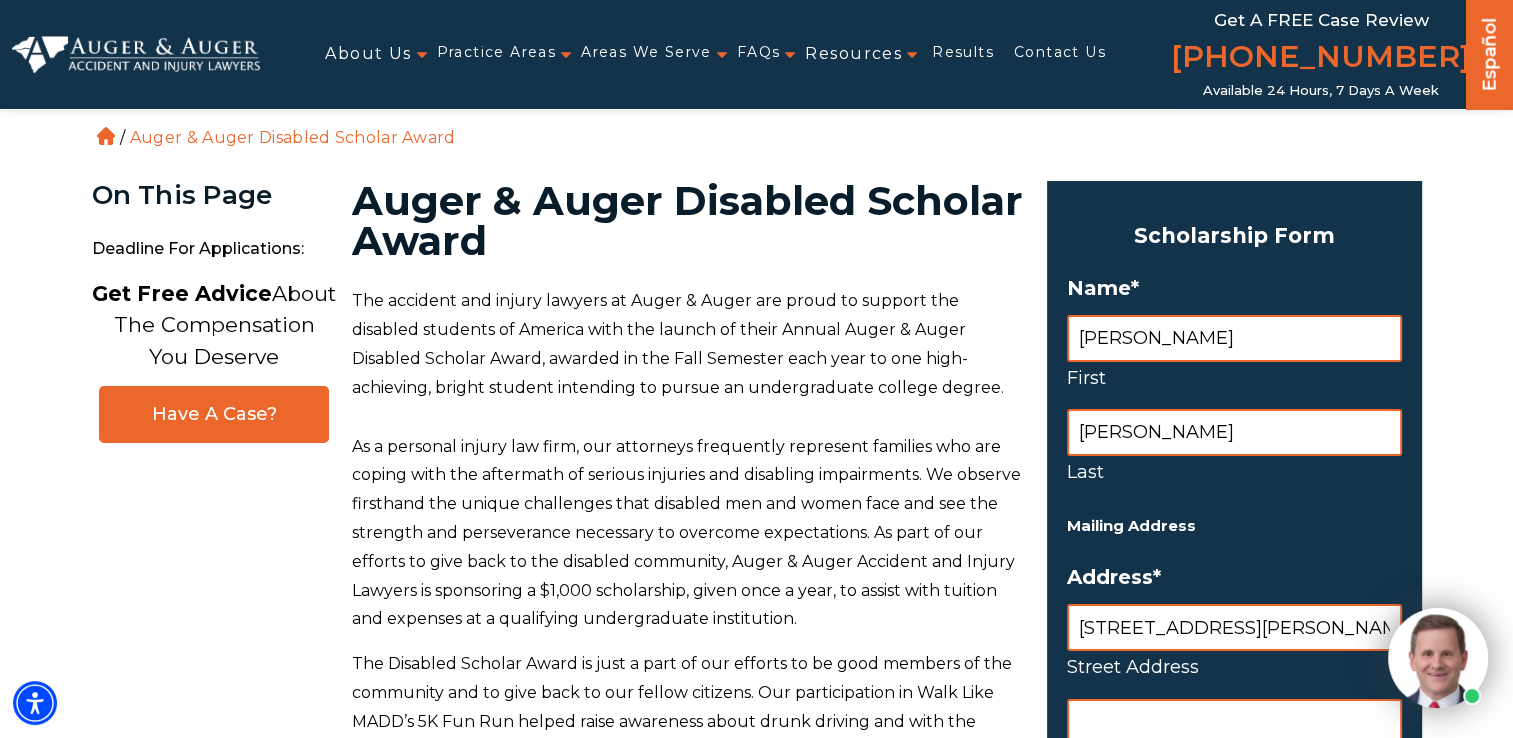 type on "Fayetteville" 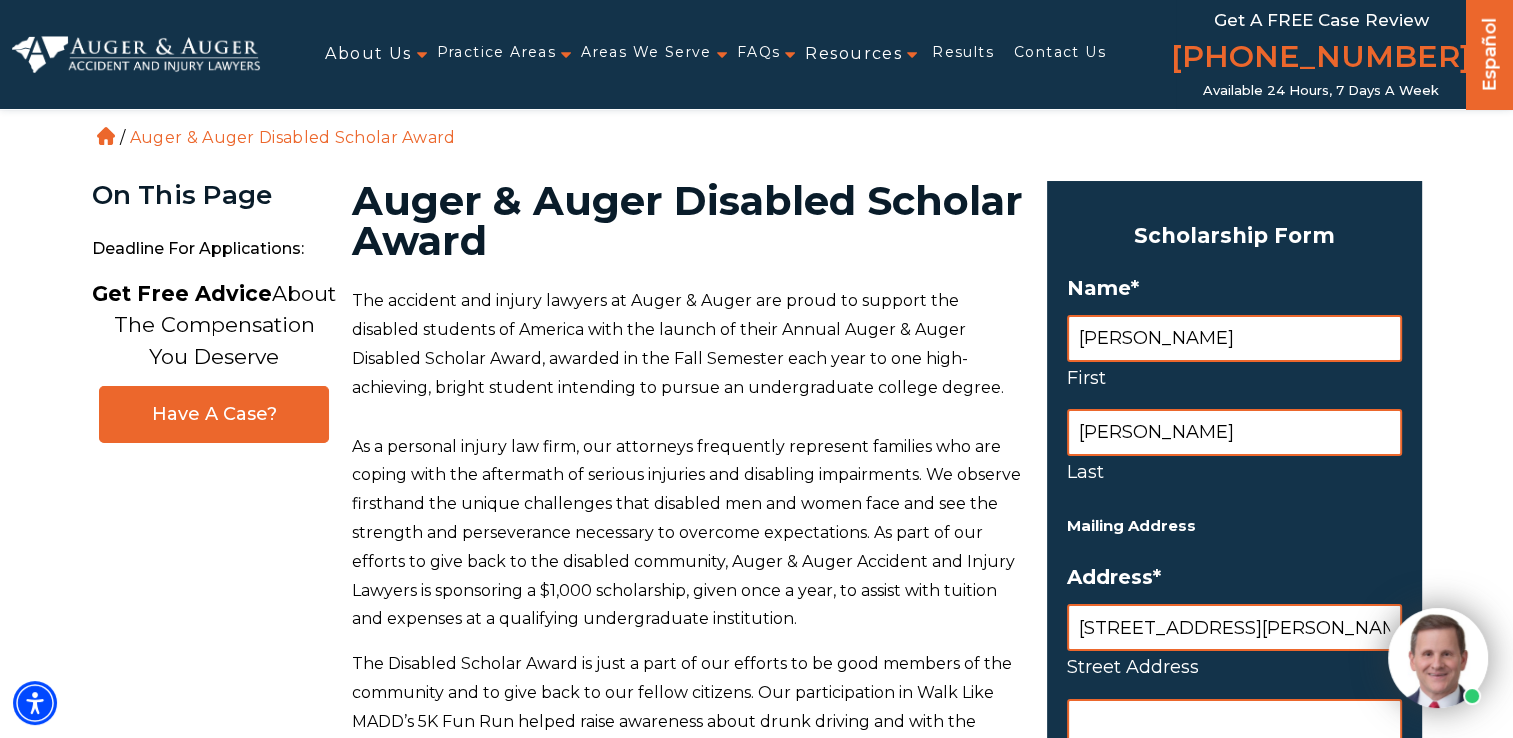 click on "6397 Ramsey St" at bounding box center [1234, 627] 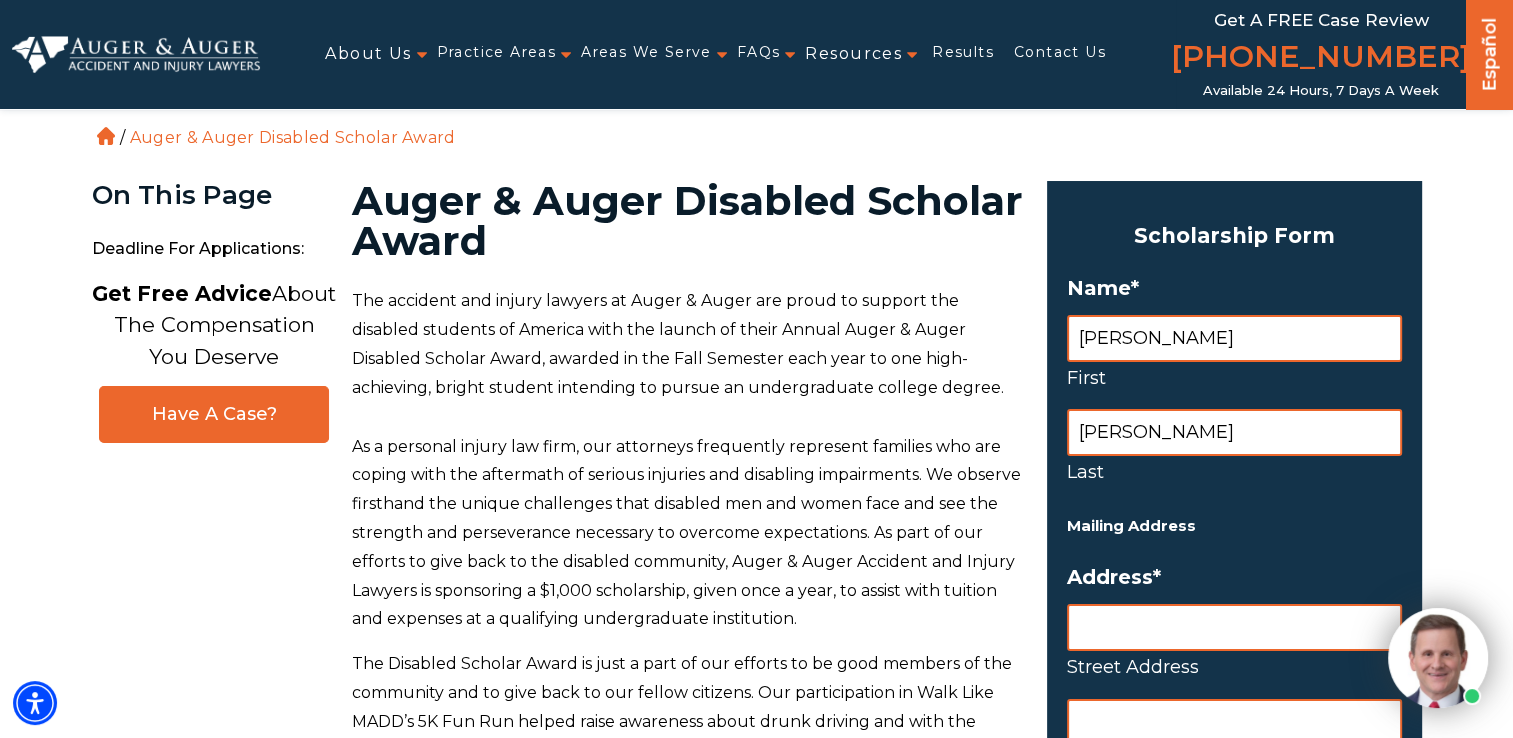 drag, startPoint x: 779, startPoint y: 606, endPoint x: 790, endPoint y: 602, distance: 11.7046995 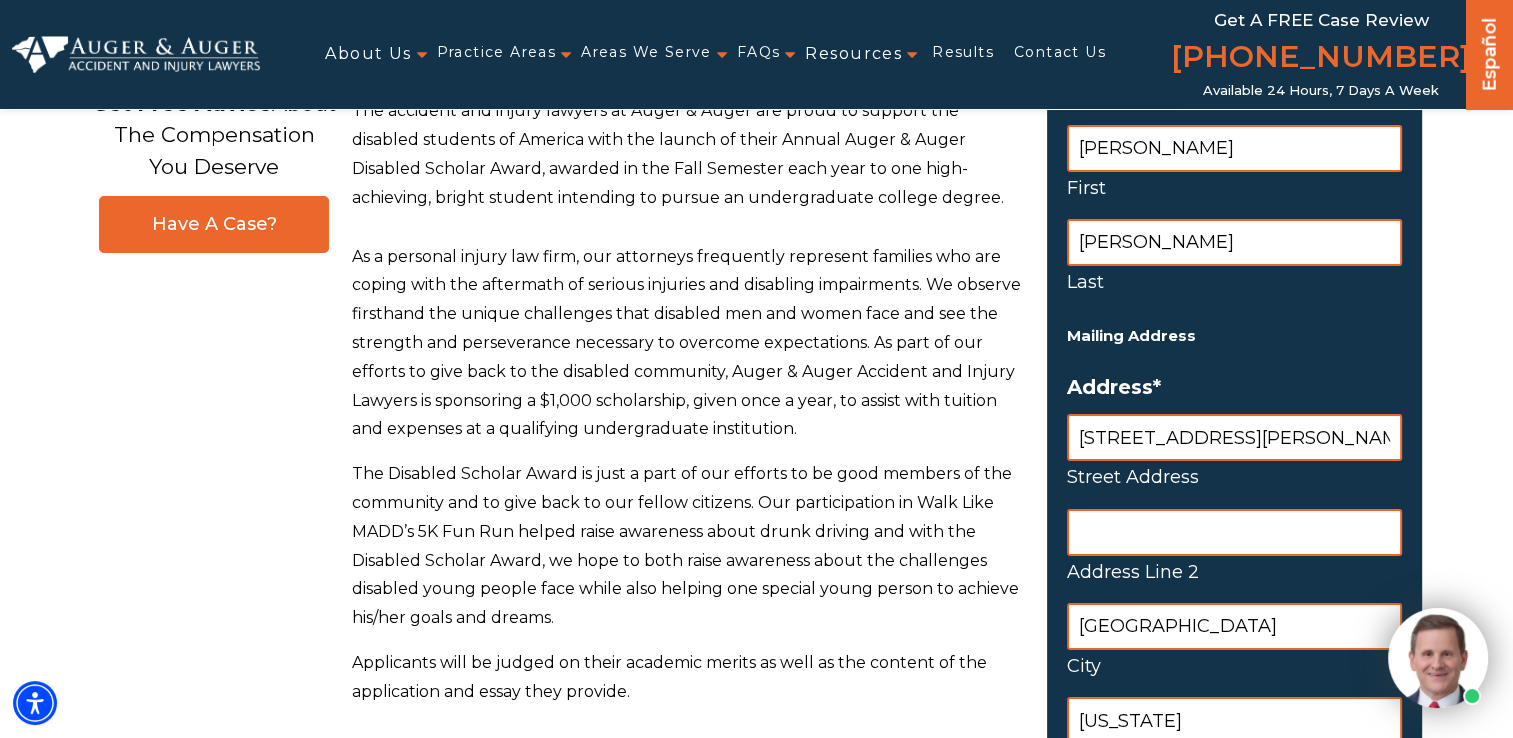 scroll, scrollTop: 200, scrollLeft: 0, axis: vertical 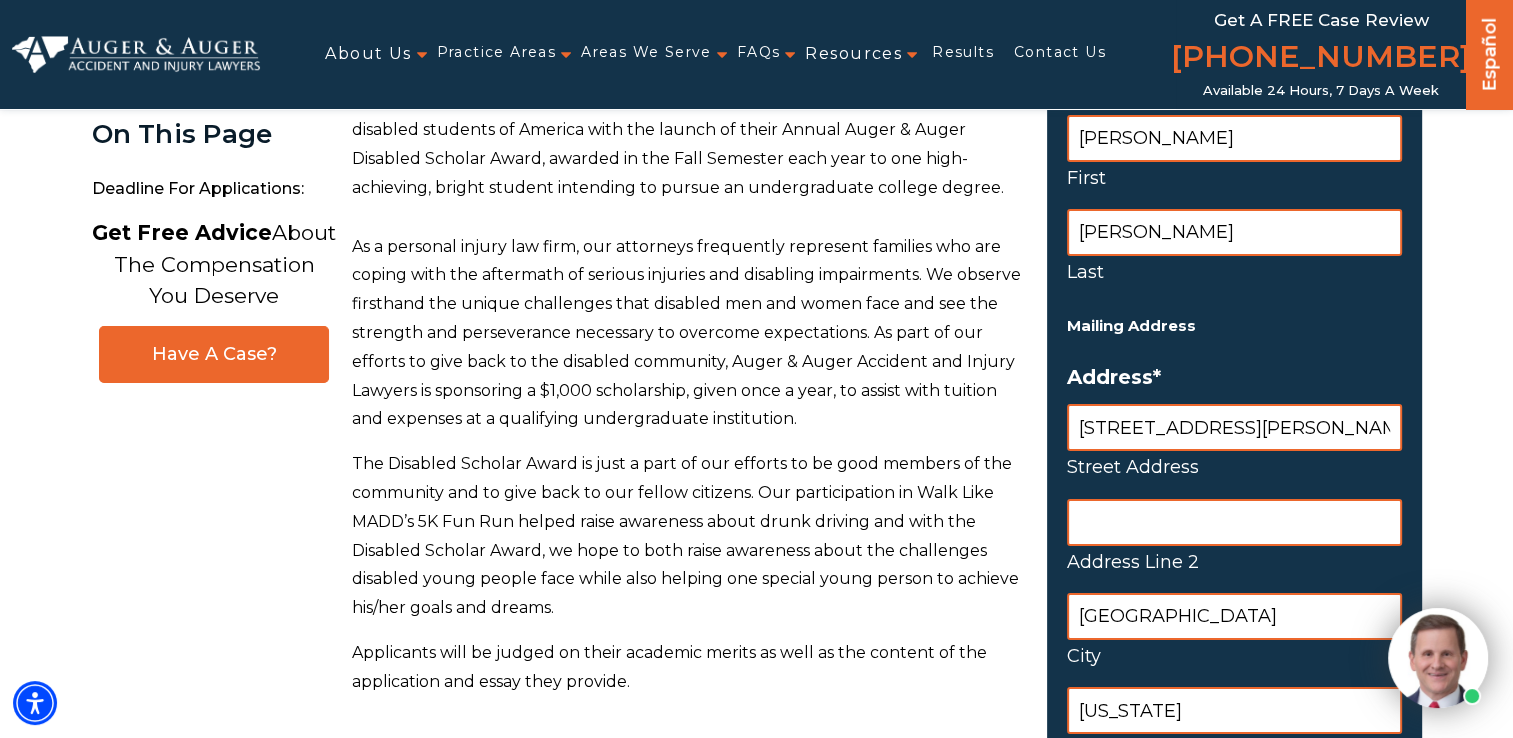 click on "Address Line 2" at bounding box center (1234, 522) 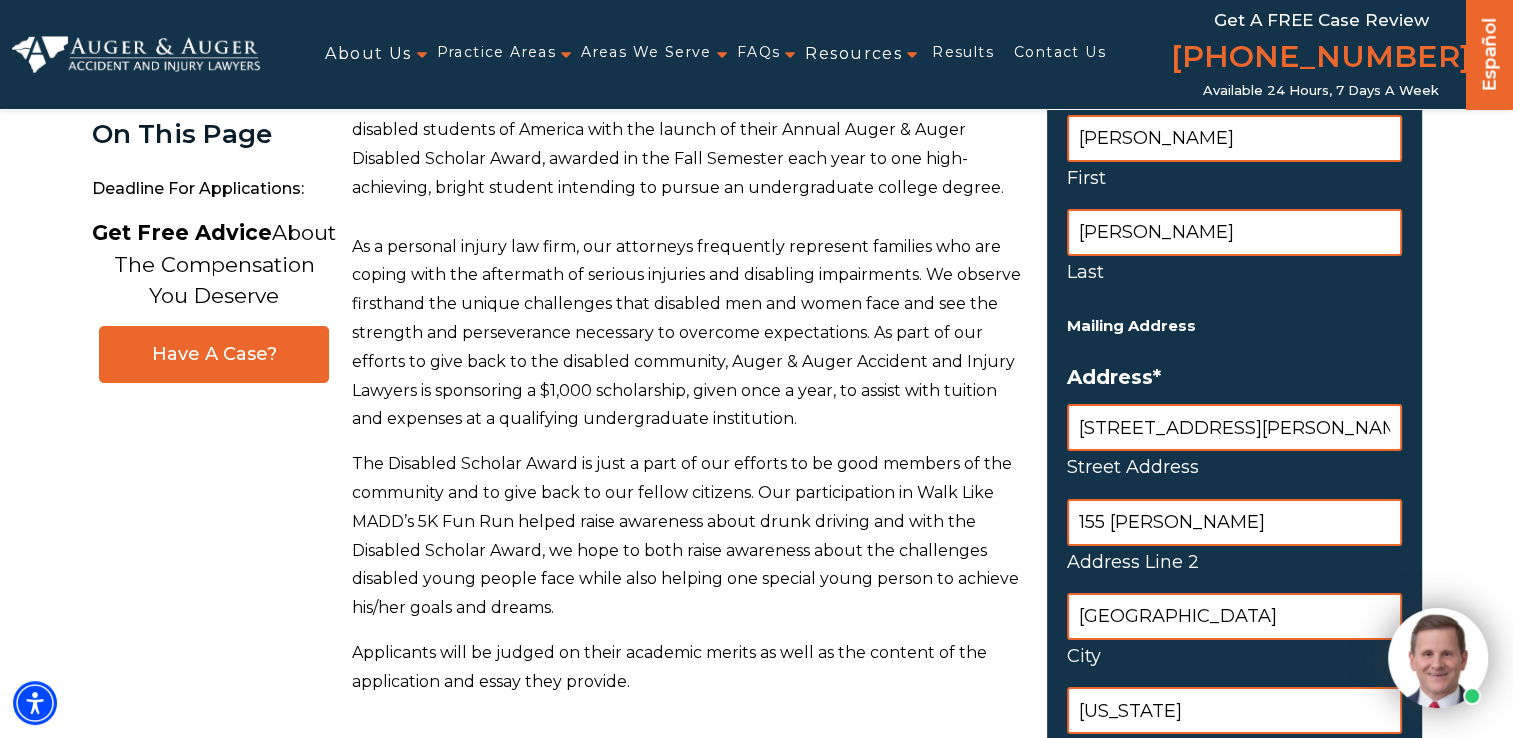 type on "155 Rachel" 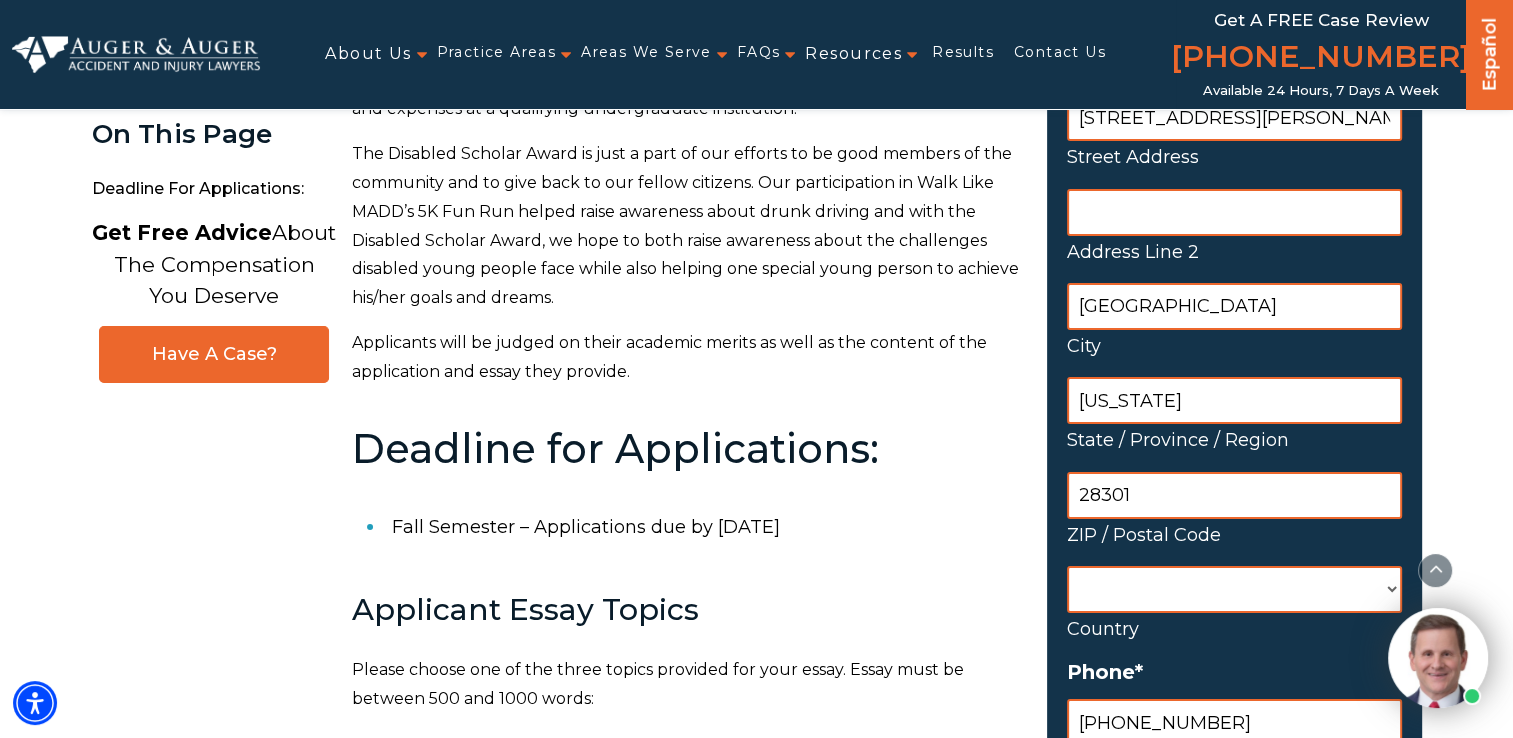 scroll, scrollTop: 700, scrollLeft: 0, axis: vertical 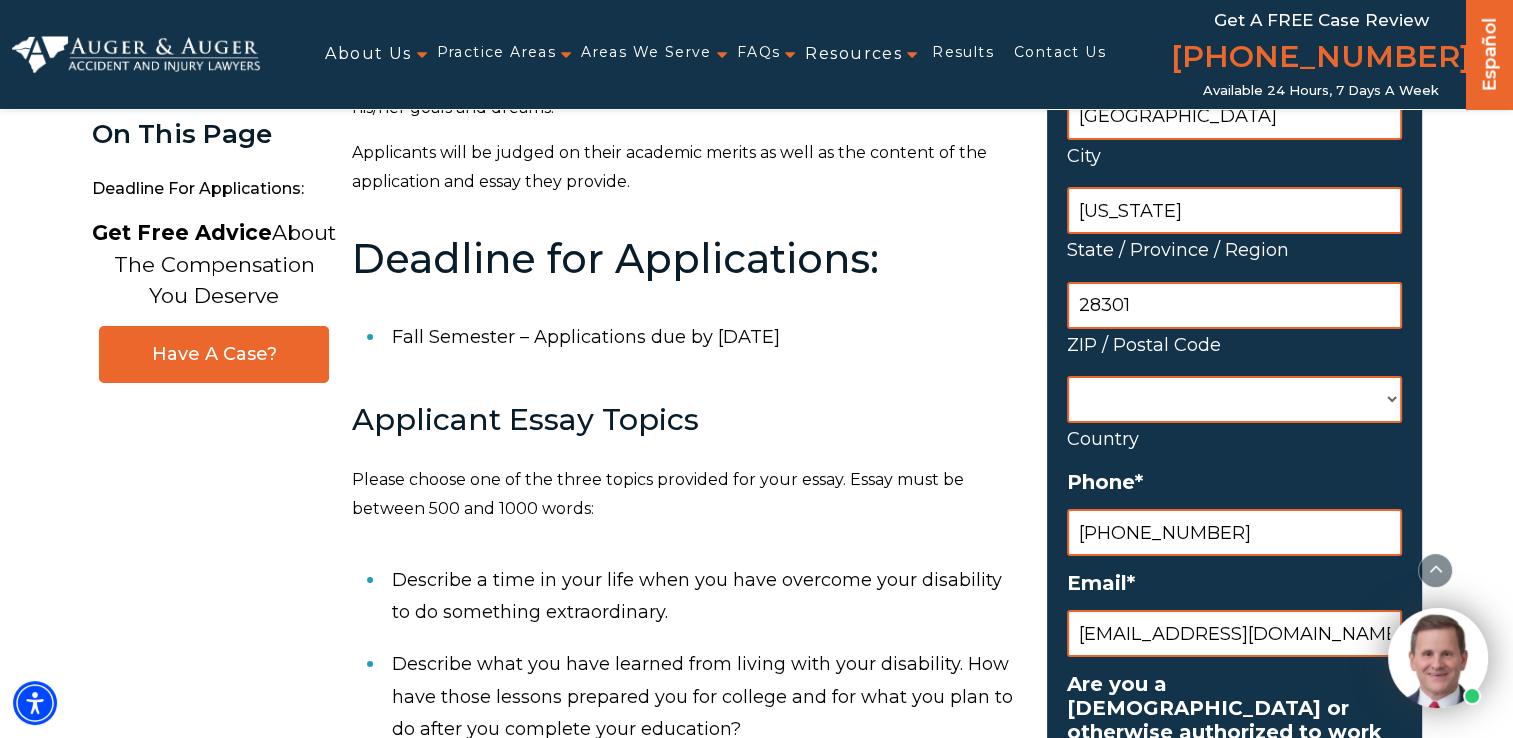 click on "28301" at bounding box center [1234, 305] 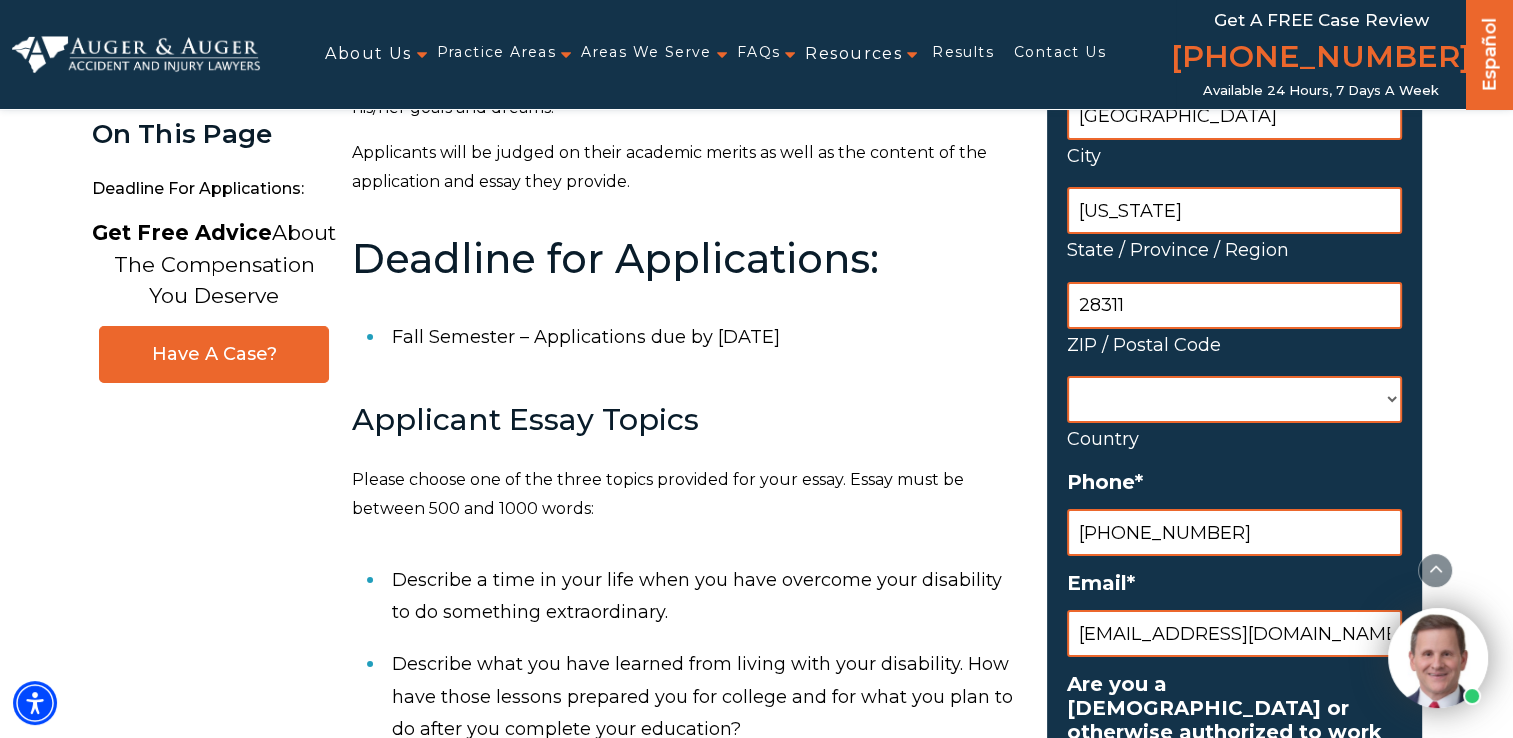 type on "28311" 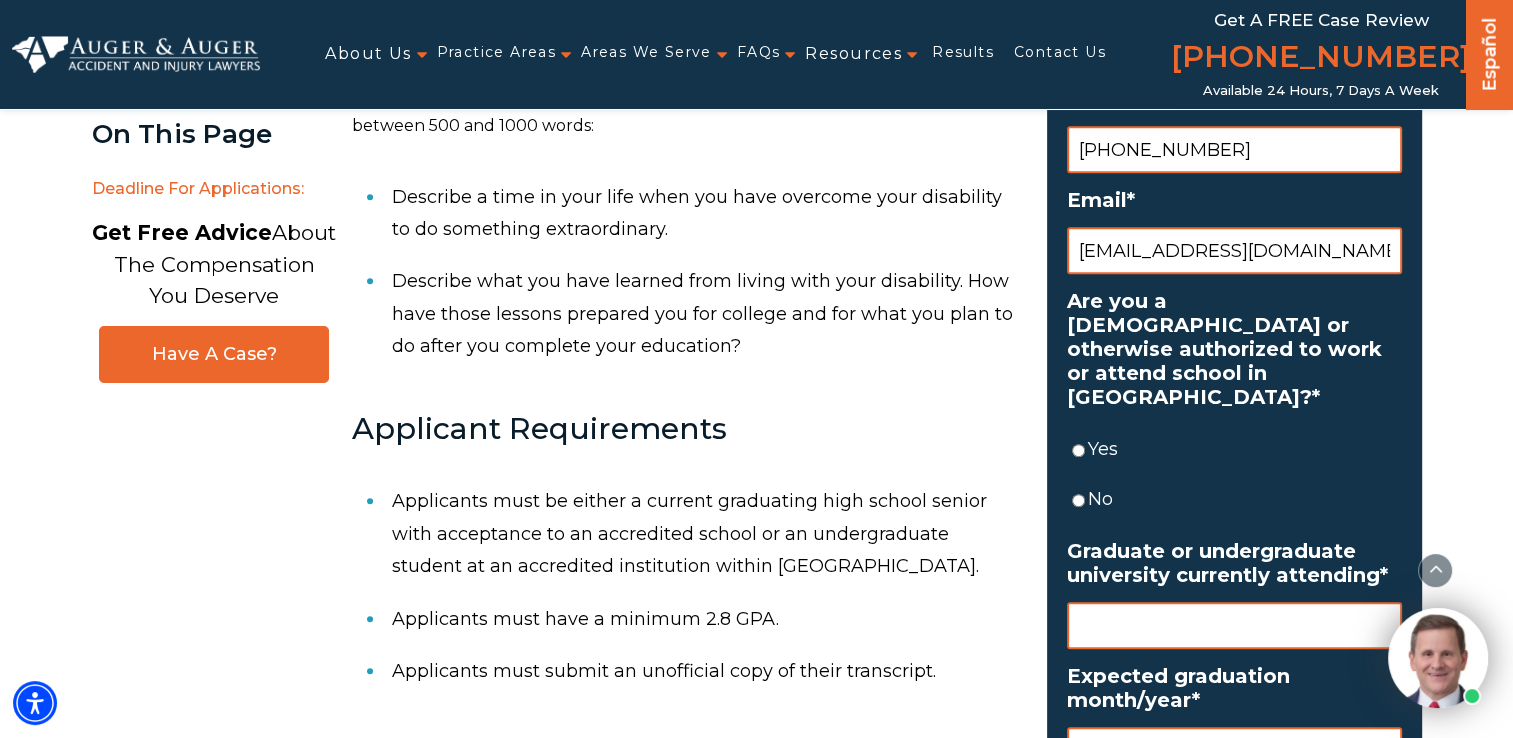 scroll, scrollTop: 1100, scrollLeft: 0, axis: vertical 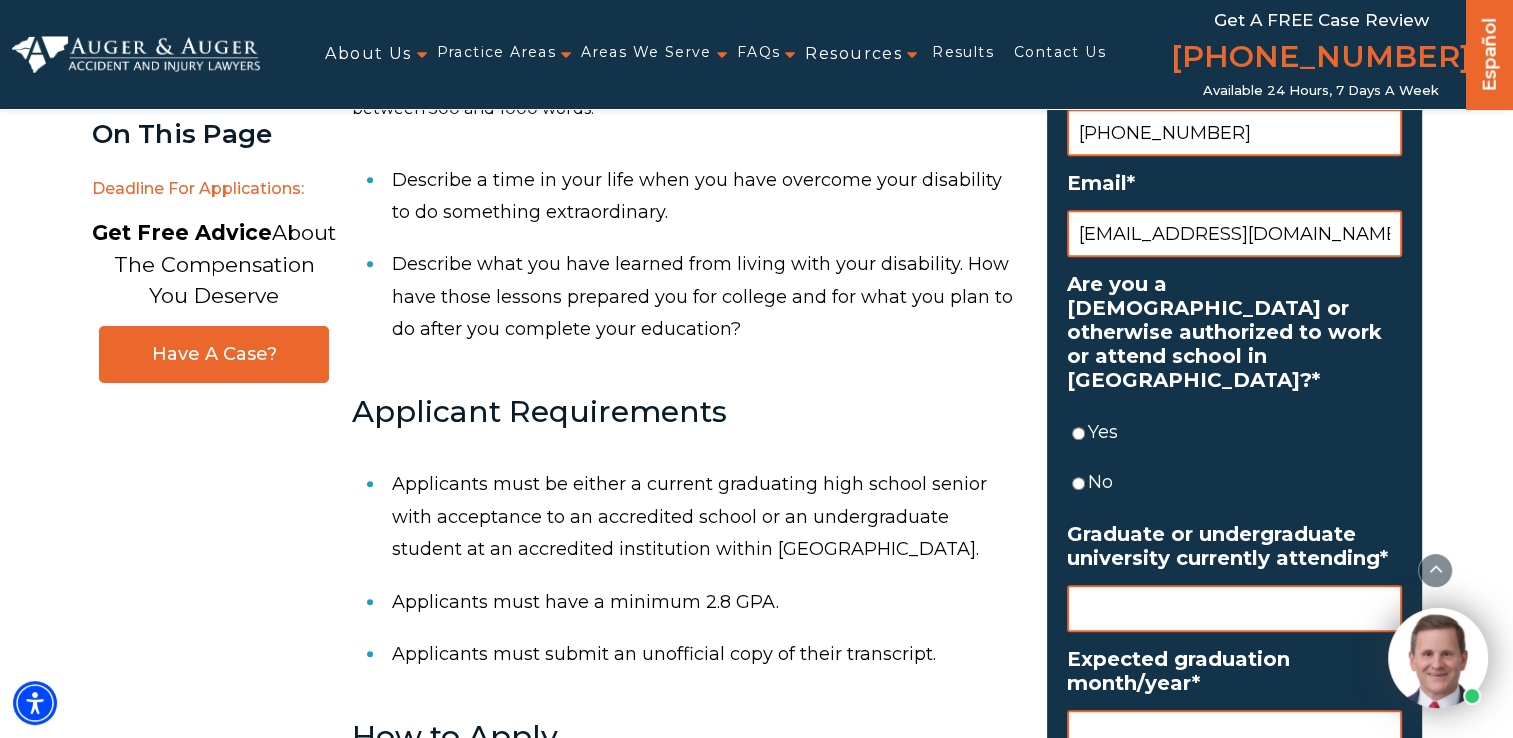click on "Yes" at bounding box center (1078, 433) 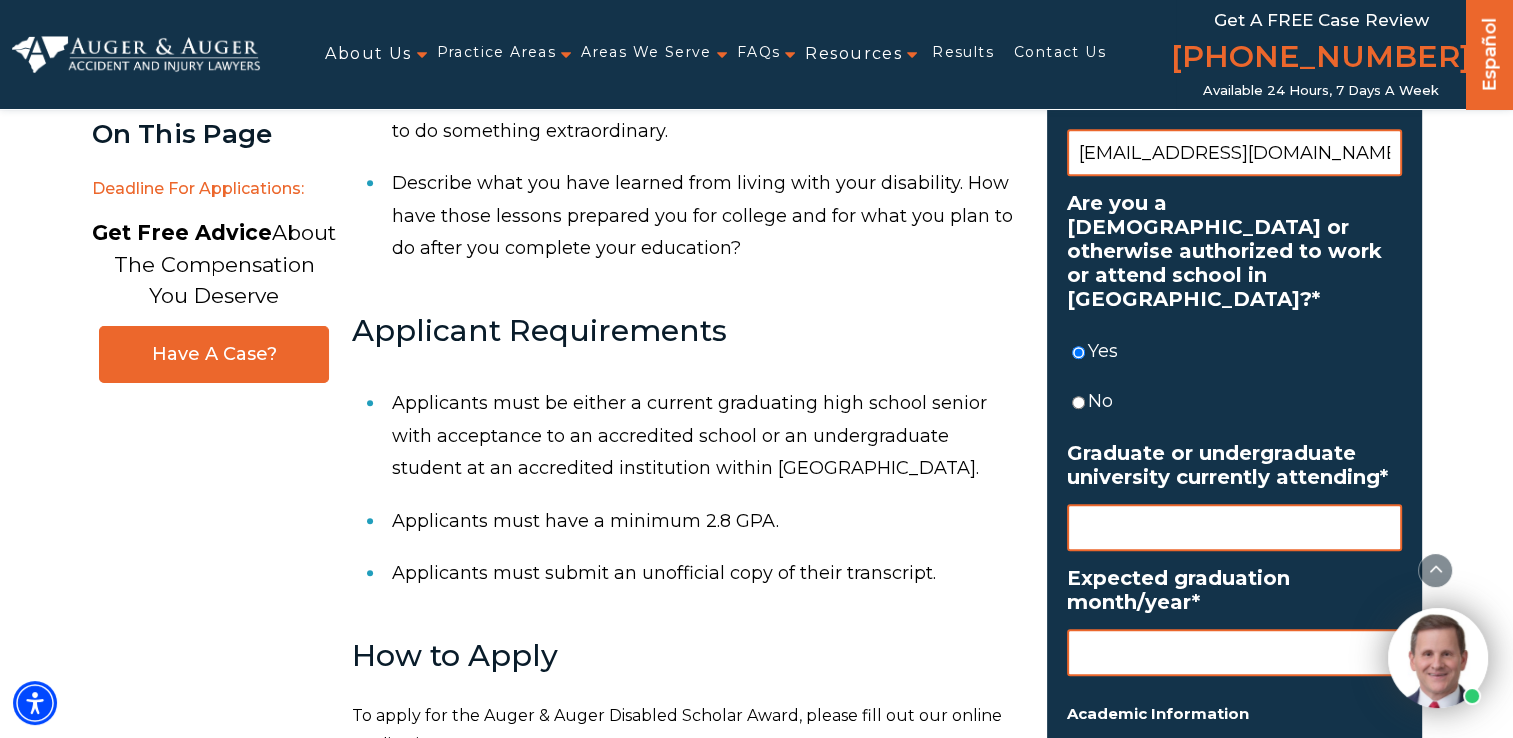 scroll, scrollTop: 1300, scrollLeft: 0, axis: vertical 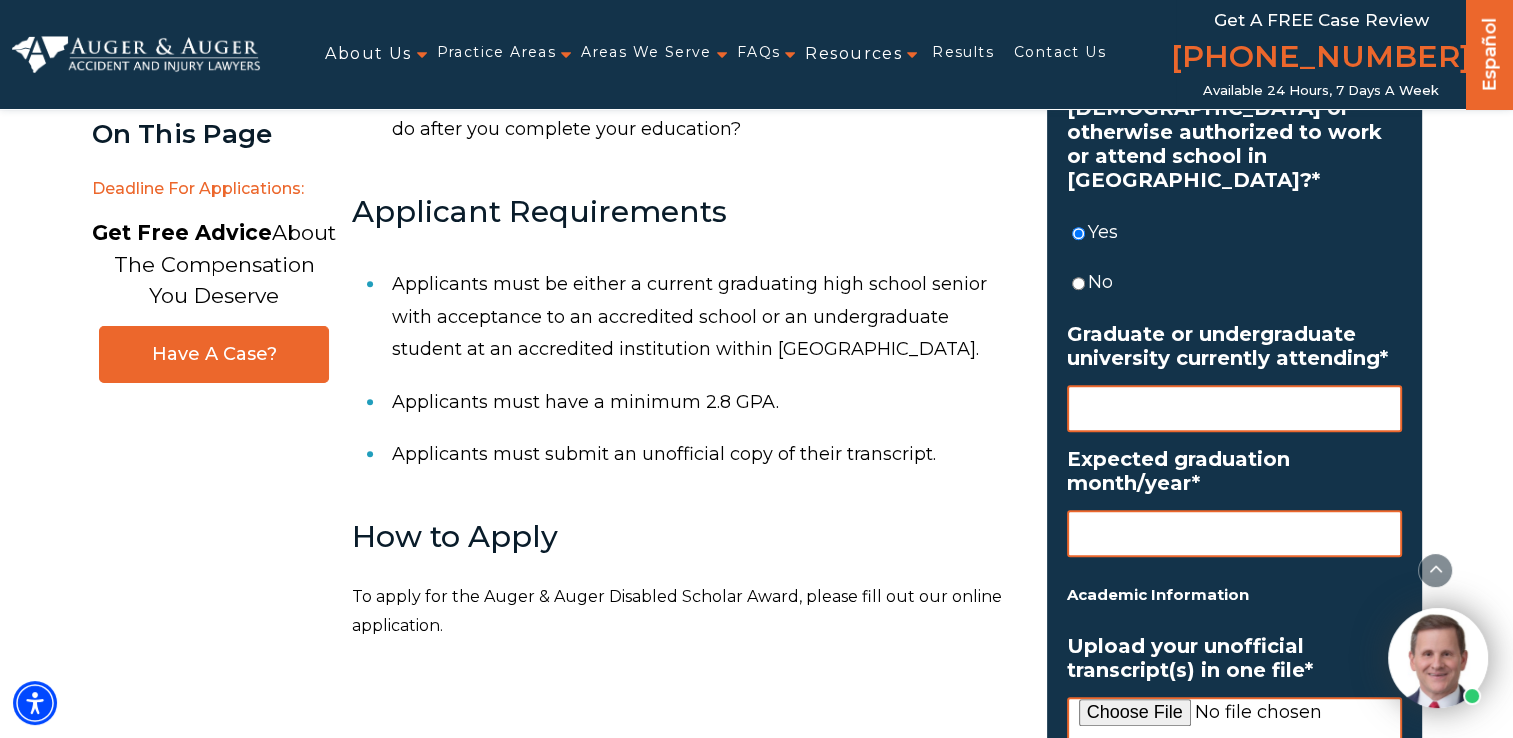 click on "Graduate or undergraduate university currently attending *" at bounding box center (1234, 408) 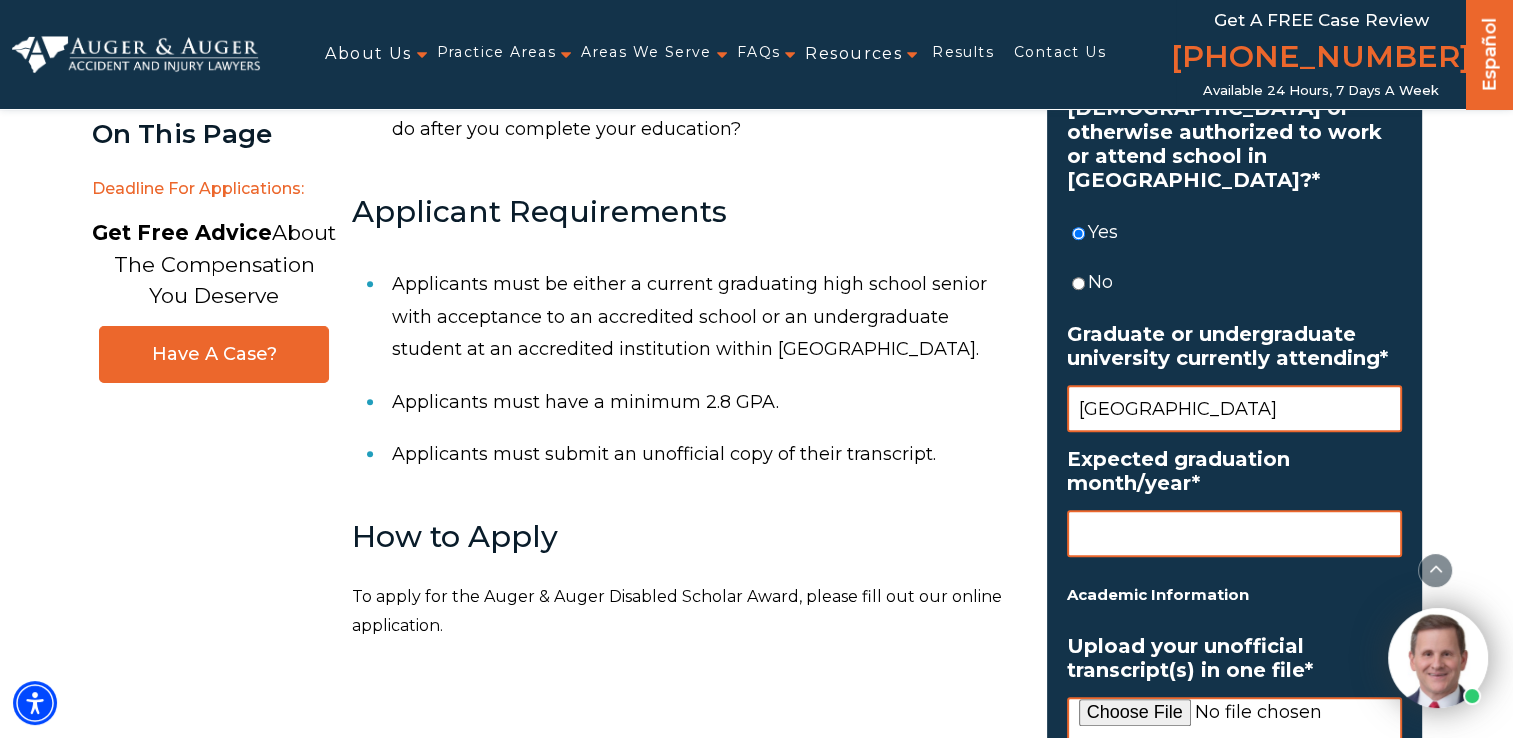 type on "Fayetteville State University" 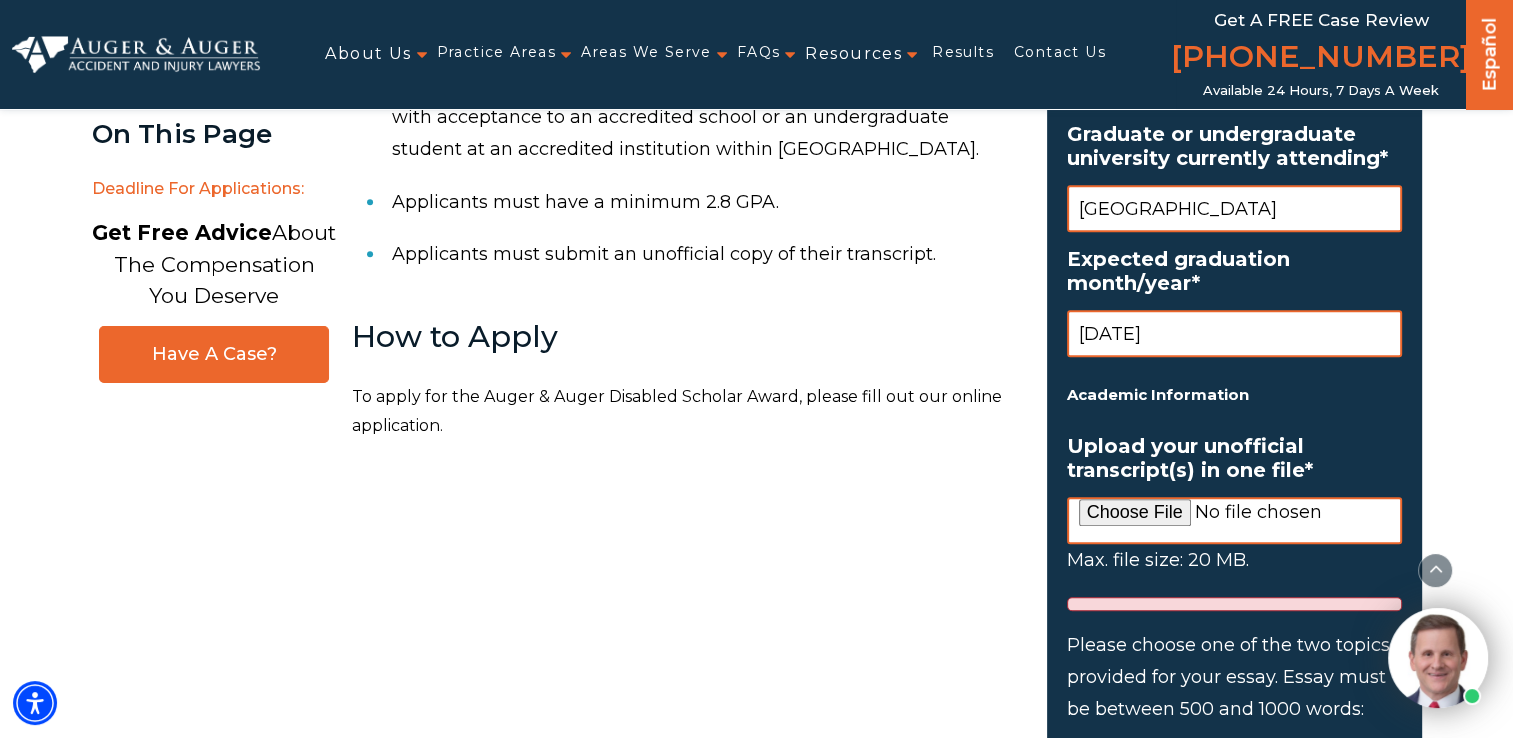 scroll, scrollTop: 1600, scrollLeft: 0, axis: vertical 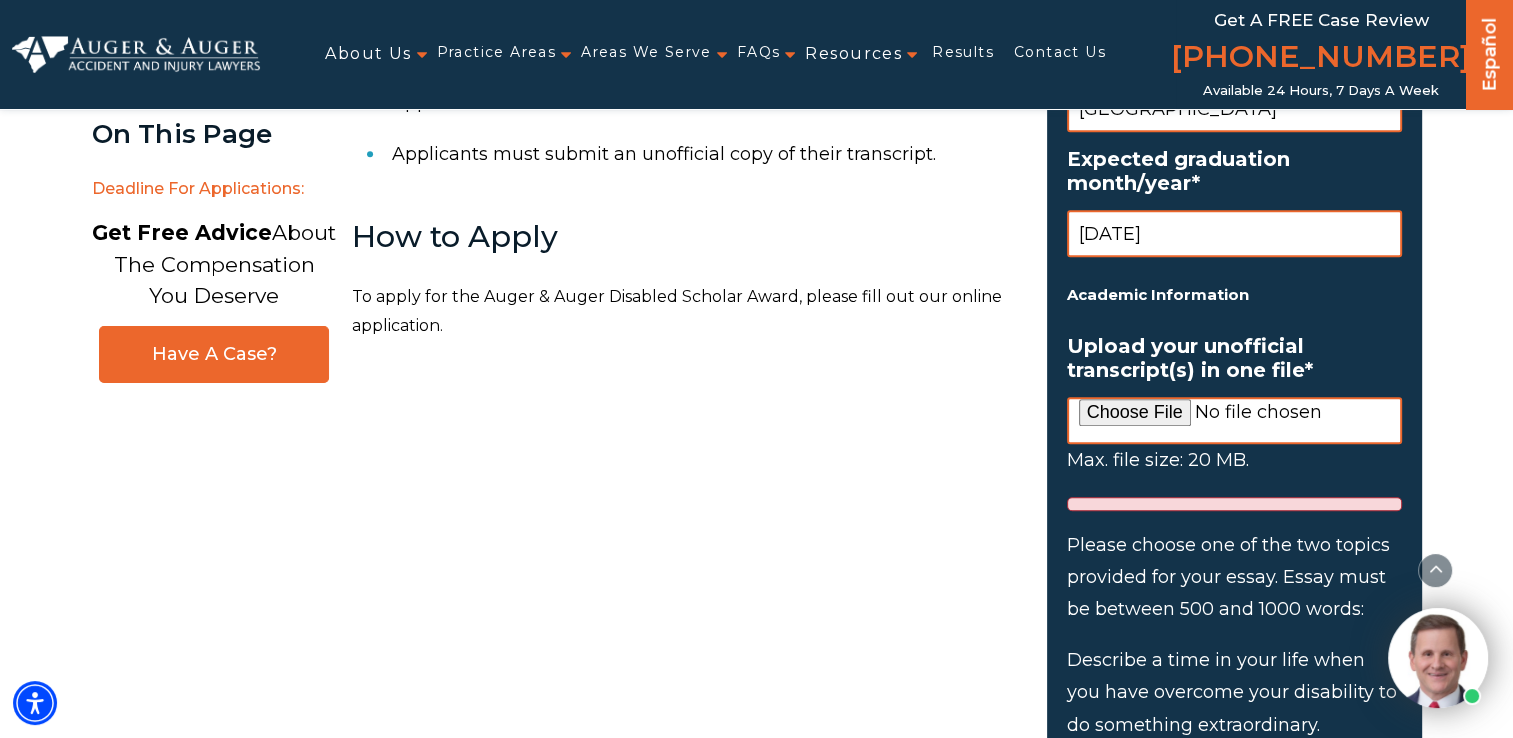 type on "May 2027" 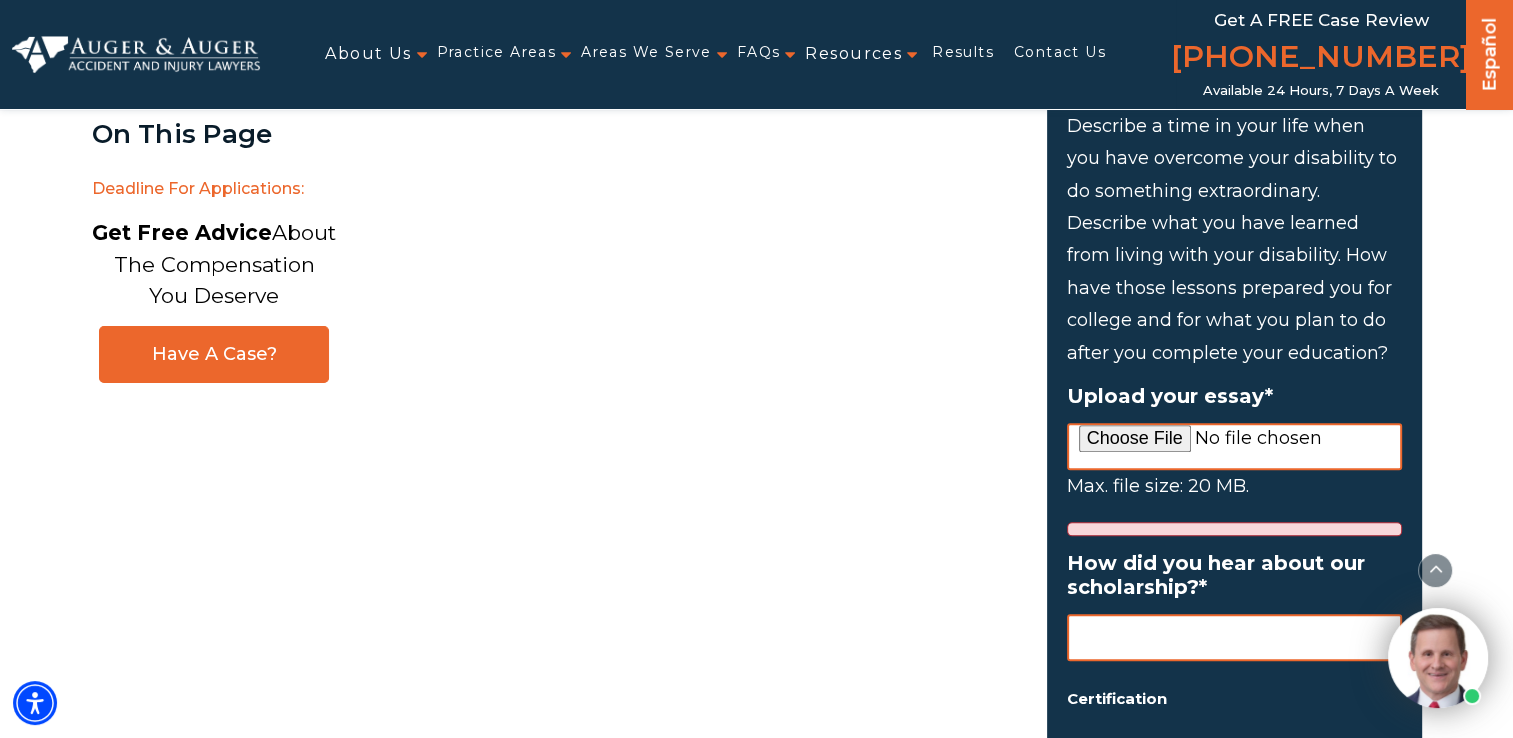 scroll, scrollTop: 1900, scrollLeft: 0, axis: vertical 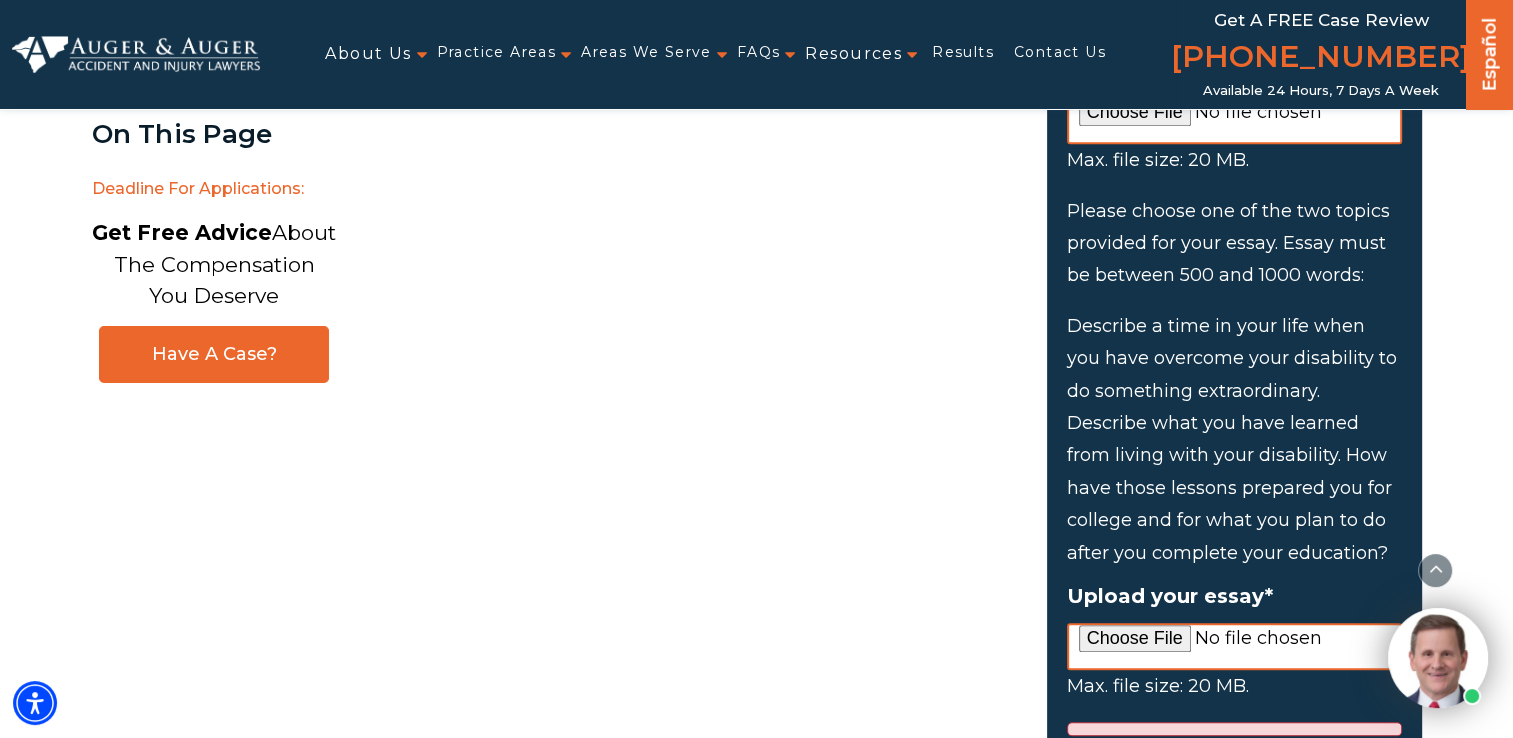 drag, startPoint x: 1068, startPoint y: 182, endPoint x: 1408, endPoint y: 522, distance: 480.8326 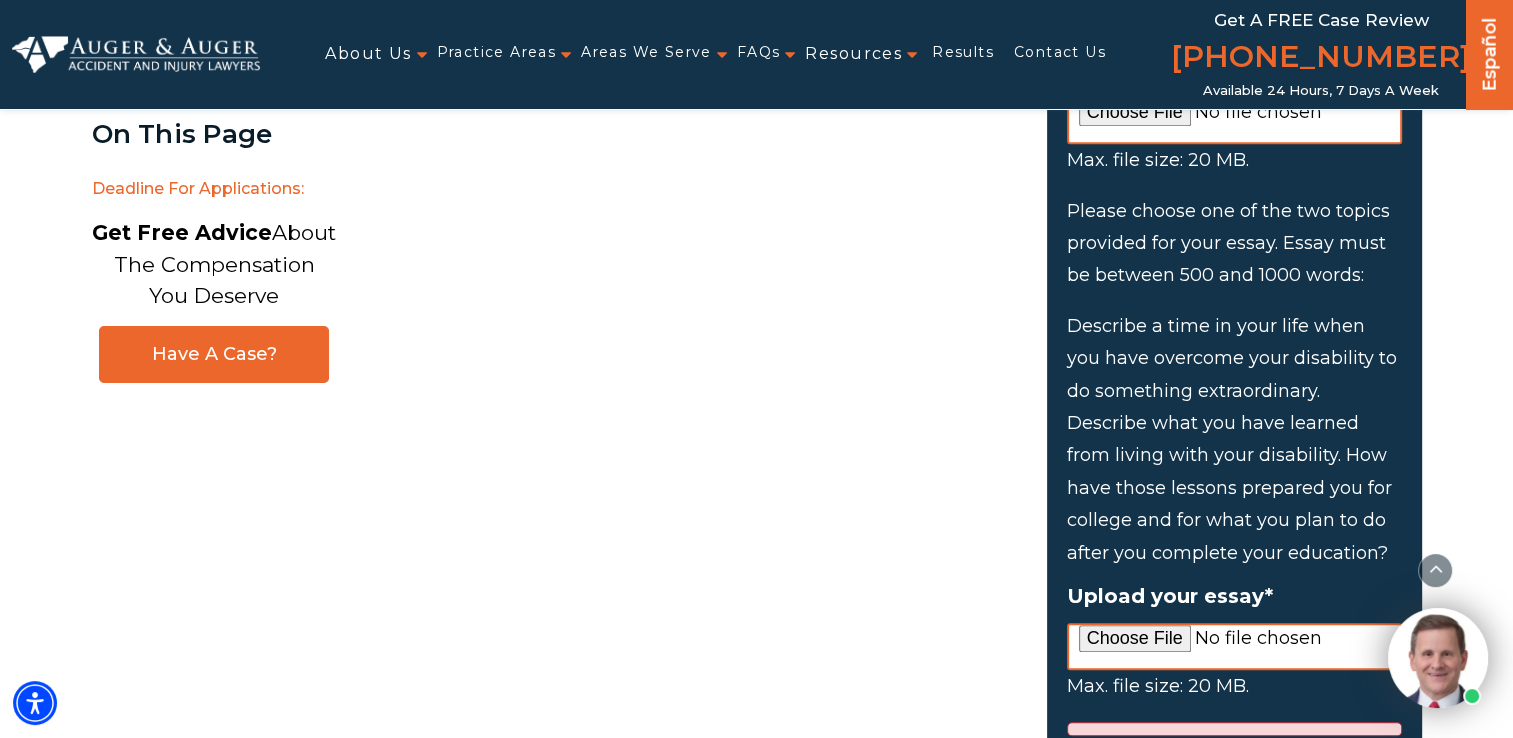 click on "Scholarship Form       Name *     Chandler   First       Whitley   Last     Mailing Address Address *       155 Rachel Rd   Street Address       Address Line 2     Fayetteville   City     North Carolina   State / Province / Region     28311   ZIP / Postal Code     Afghanistan Albania Algeria American Samoa Andorra Angola Anguilla Antarctica Antigua and Barbuda Argentina Armenia Aruba Australia Austria Azerbaijan Bahamas Bahrain Bangladesh Barbados Belarus Belgium Belize Benin Bermuda Bhutan Bolivia Bonaire, Sint Eustatius and Saba Bosnia and Herzegovina Botswana Bouvet Island Brazil British Indian Ocean Territory Brunei Darussalam Bulgaria Burkina Faso Burundi Cabo Verde Cambodia Cameroon Canada Cayman Islands Central African Republic Chad Chile China Christmas Island Cocos Islands Colombia Comoros Congo Congo, Democratic Republic of the Cook Islands Costa Rica Croatia Cuba Curaçao Cyprus Czechia Côte d'Ivoire Denmark Djibouti Dominica Dominican Republic Ecuador Egypt El Salvador Equatorial Guinea" at bounding box center [1234, -223] 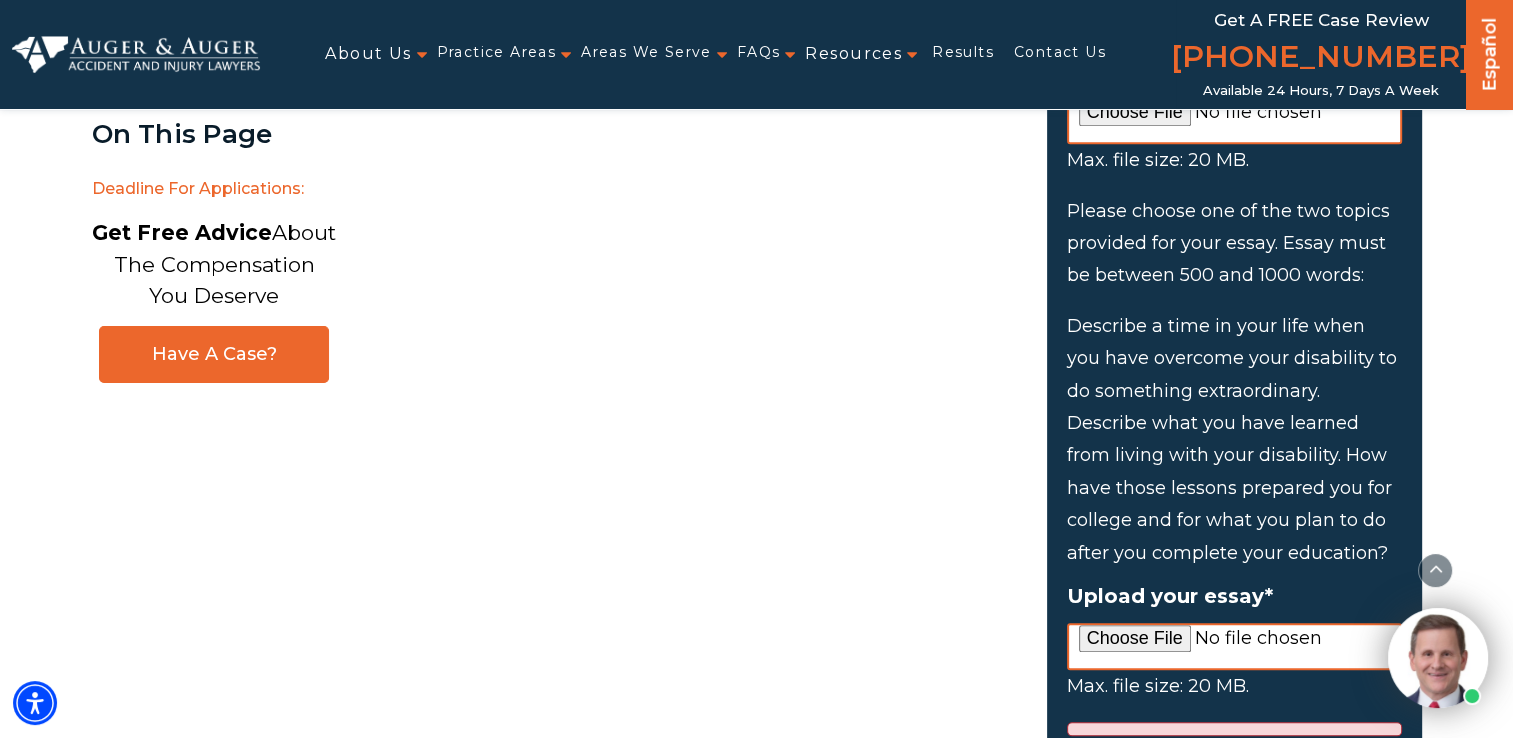 copy on "Please choose one of the two topics provided for your essay. Essay must be between 500 and 1000 words:       Describe a time in your life when you have overcome your disability to do something extraordinary.   Describe what you have learned from living with your disability. How have those lessons prepared you for college and for what you plan to do after you complete your education?" 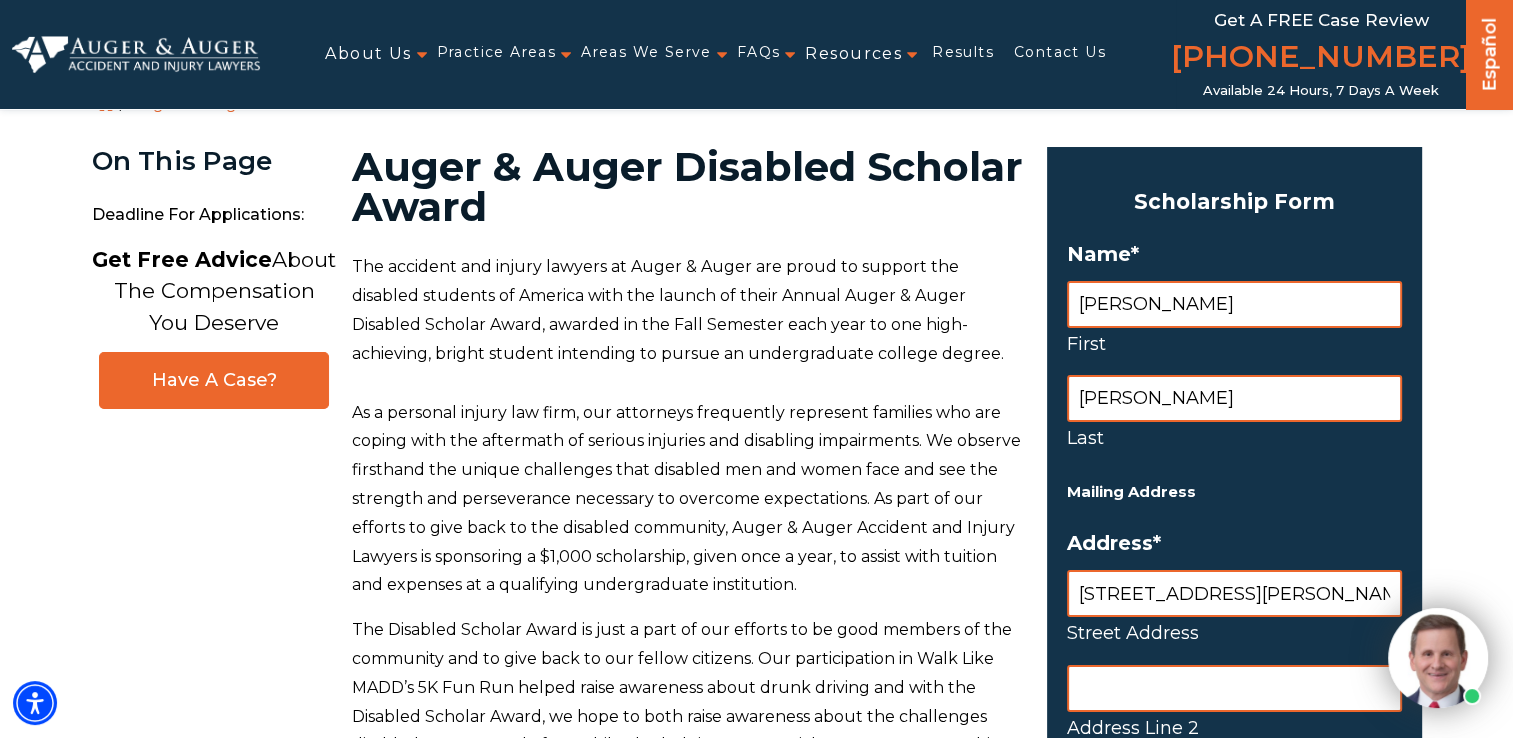 scroll, scrollTop: 0, scrollLeft: 0, axis: both 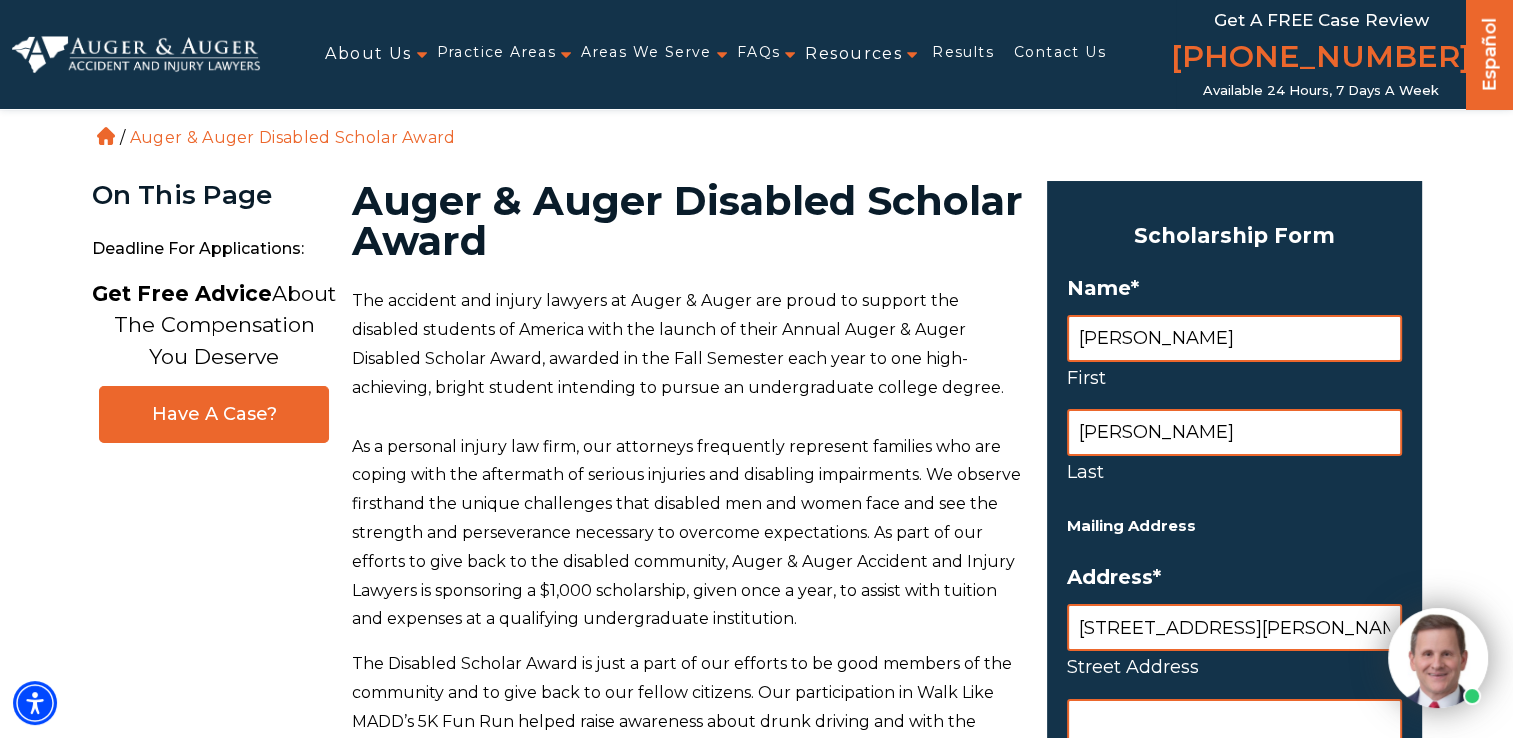 click on "Auger & Auger Disabled Scholar Award" at bounding box center [687, 221] 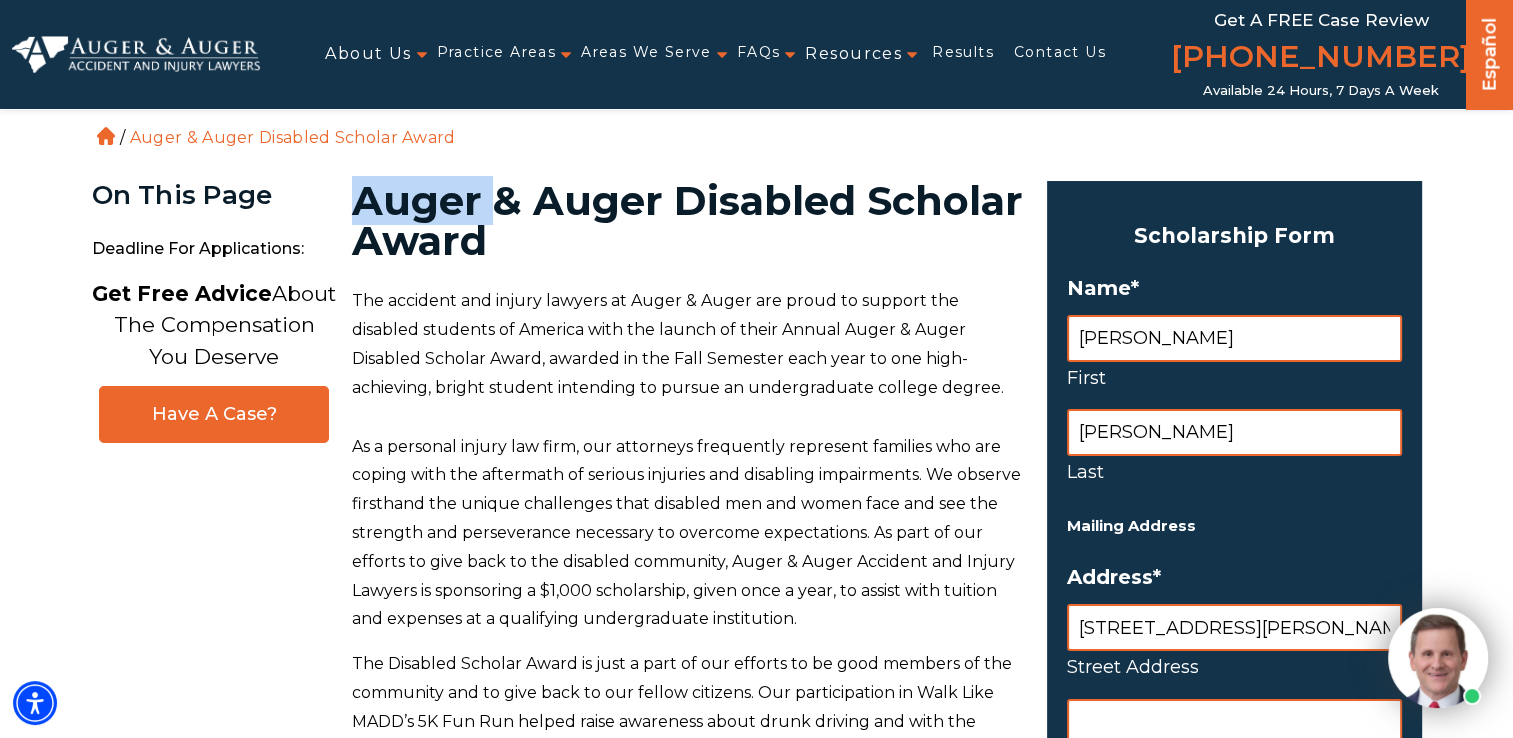 click on "Auger & Auger Disabled Scholar Award" at bounding box center (687, 221) 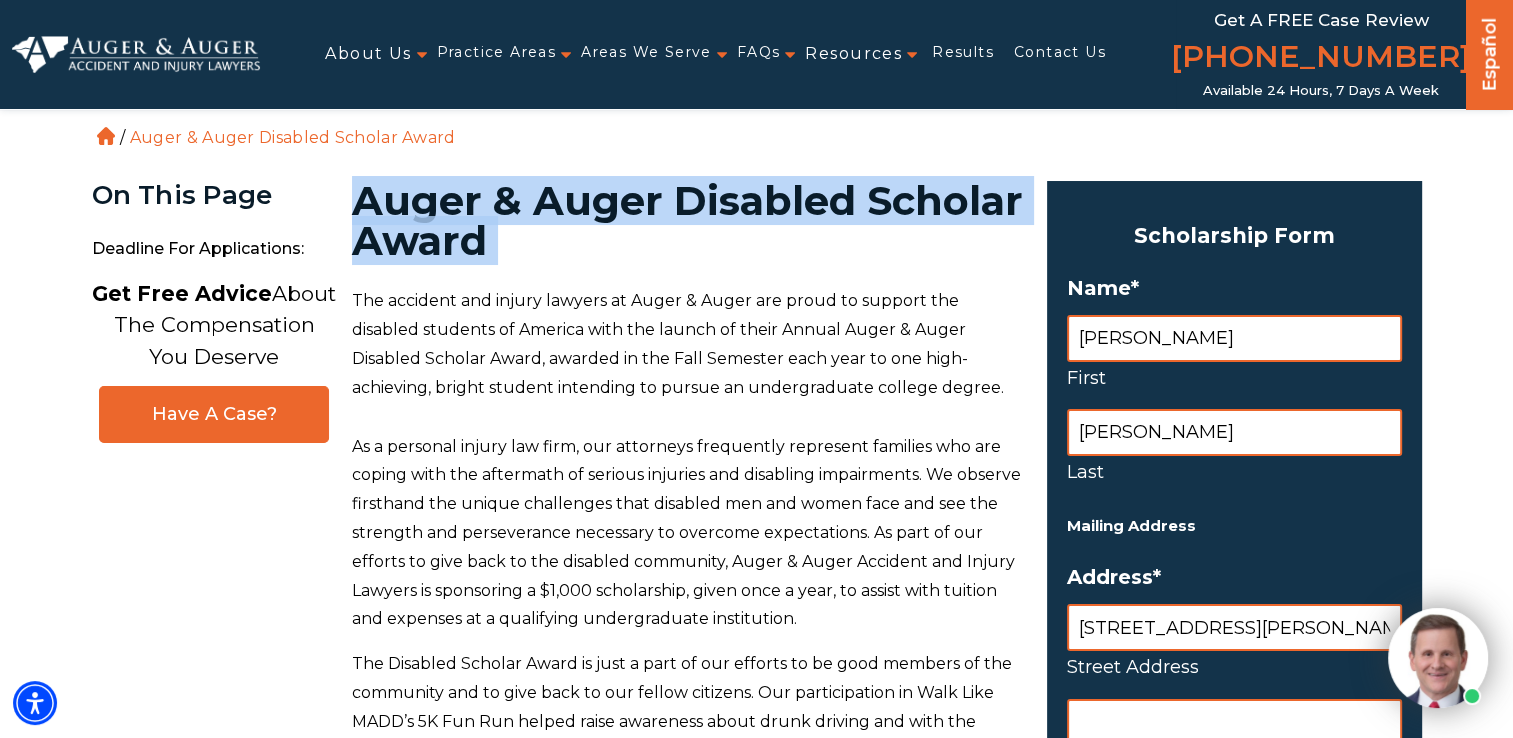 click on "Auger & Auger Disabled Scholar Award" at bounding box center [687, 221] 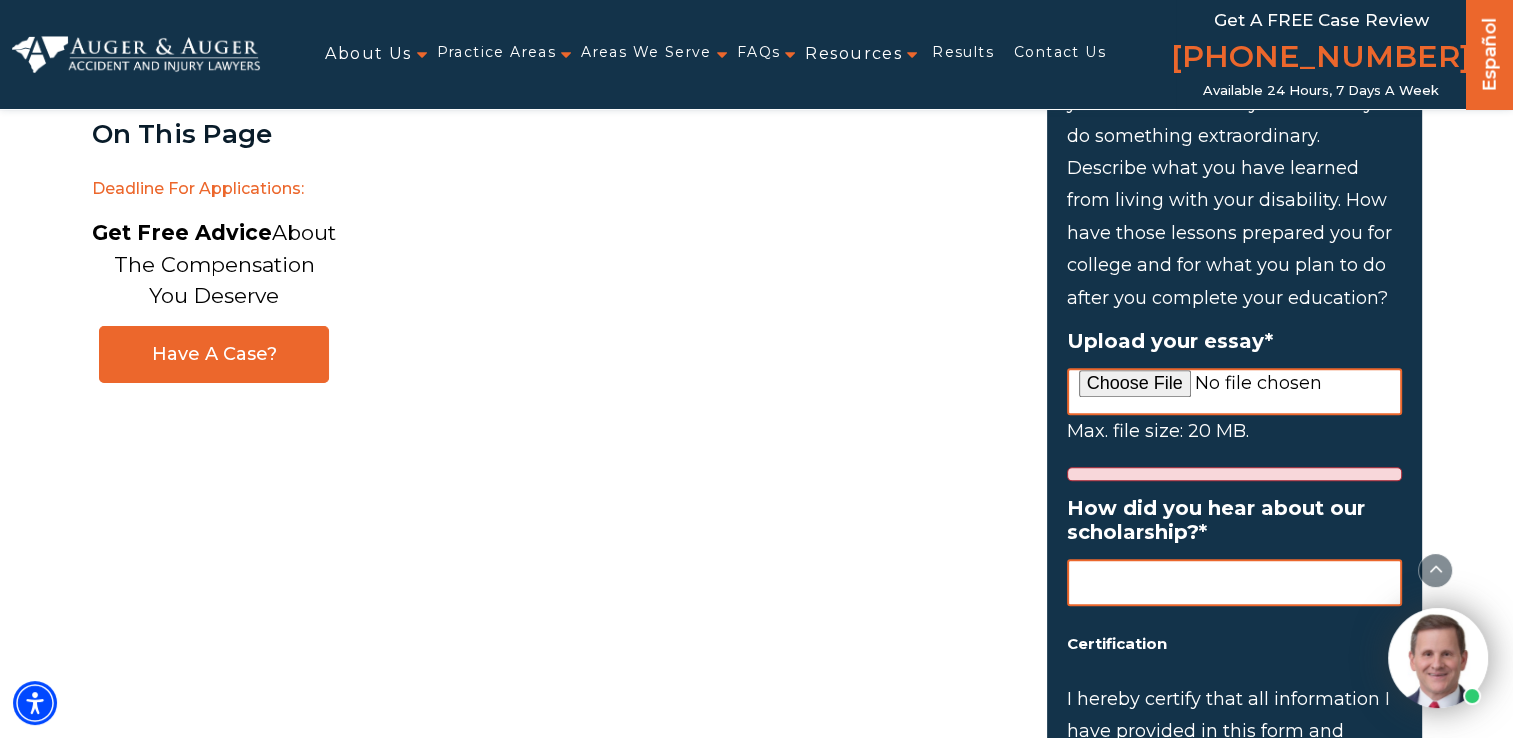 scroll, scrollTop: 2200, scrollLeft: 0, axis: vertical 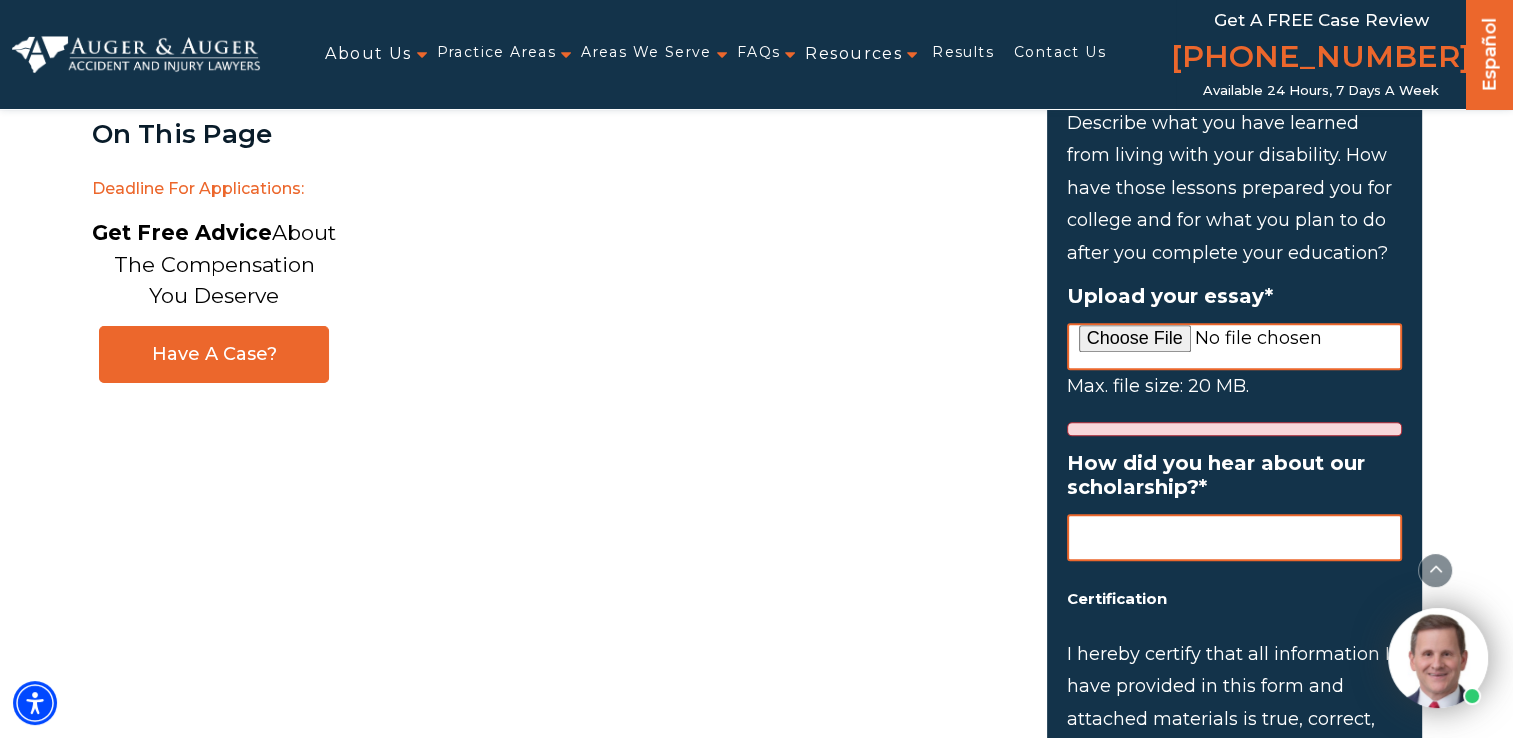 click on "Upload your essay *" at bounding box center [1234, 346] 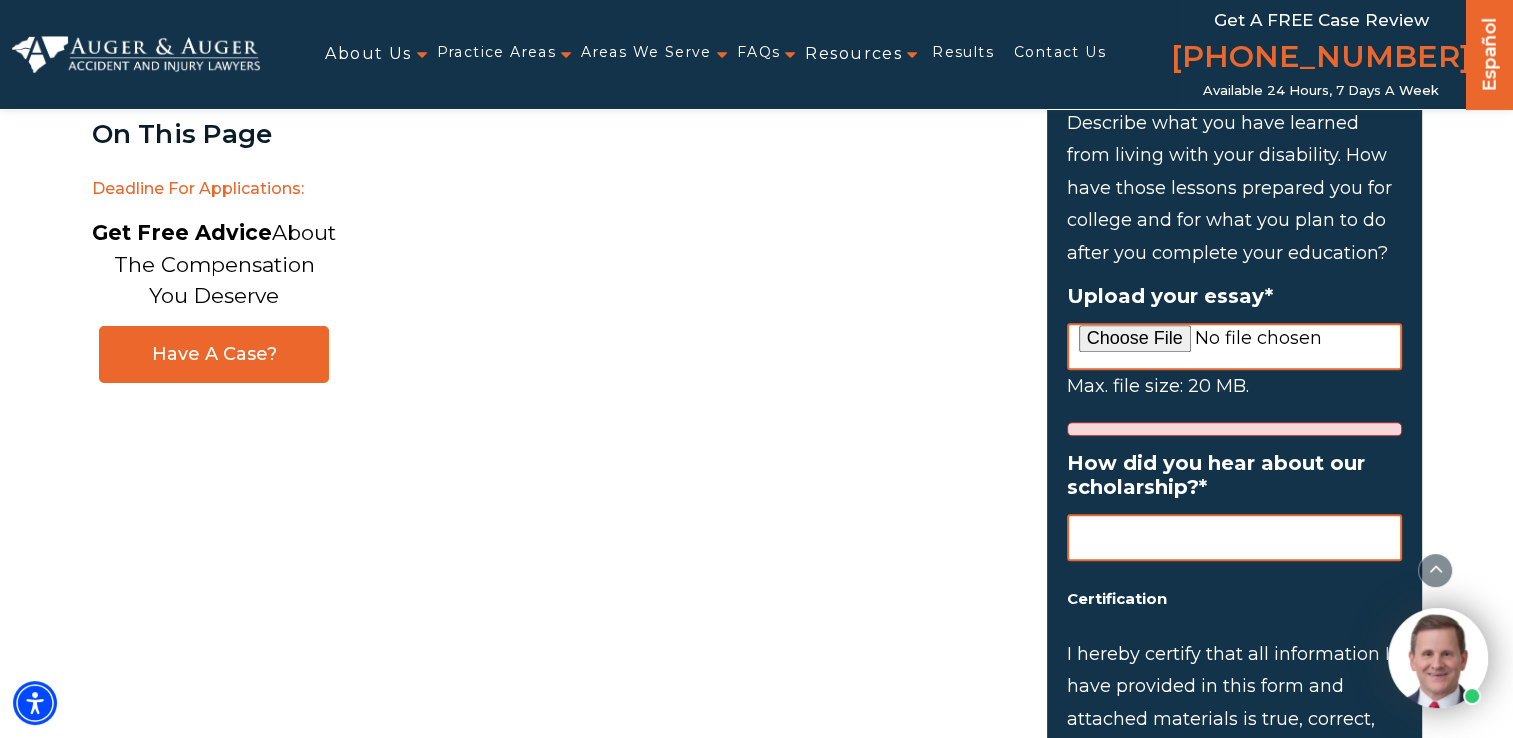 type on "C:\fakepath\Auger & Auger Disabled Scholar Award.pdf" 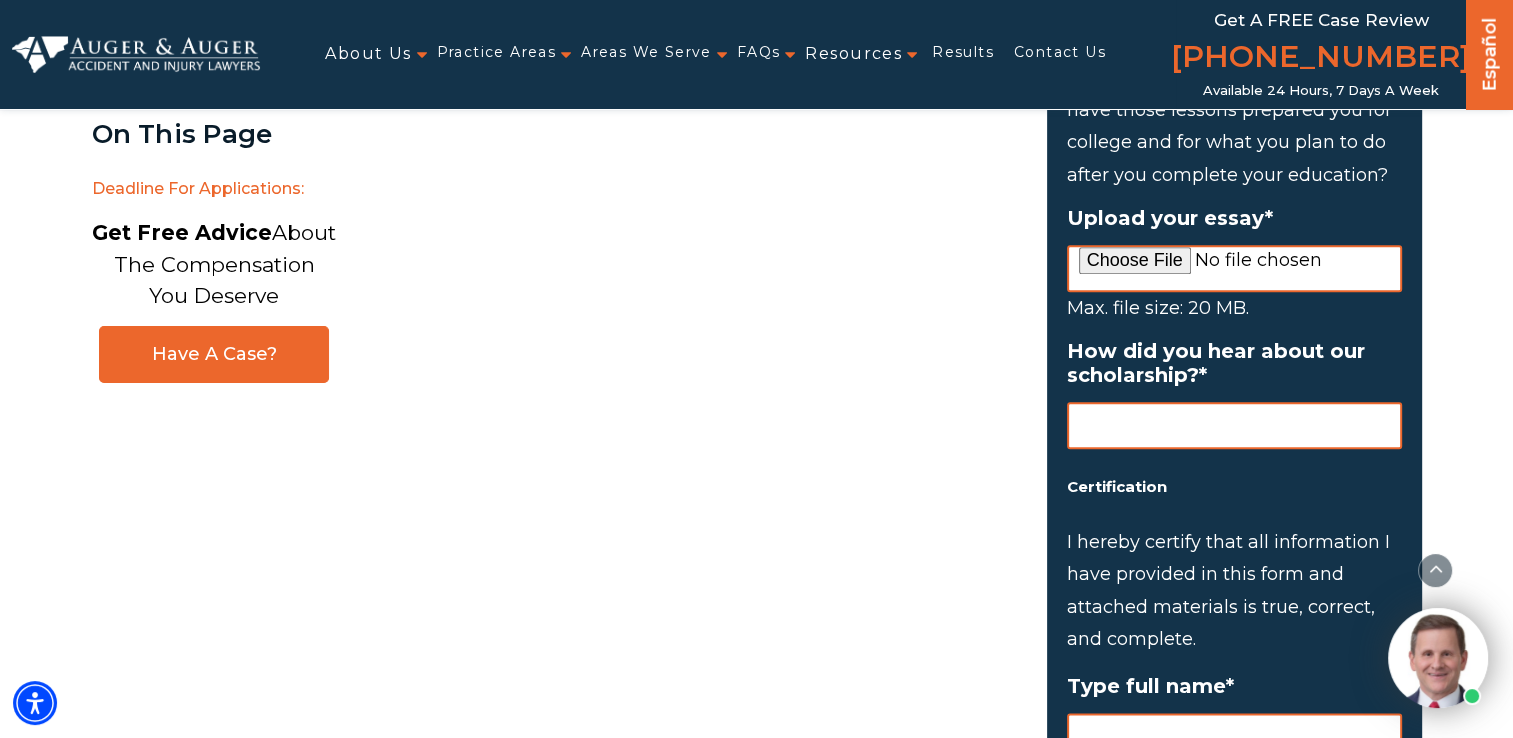 scroll, scrollTop: 2400, scrollLeft: 0, axis: vertical 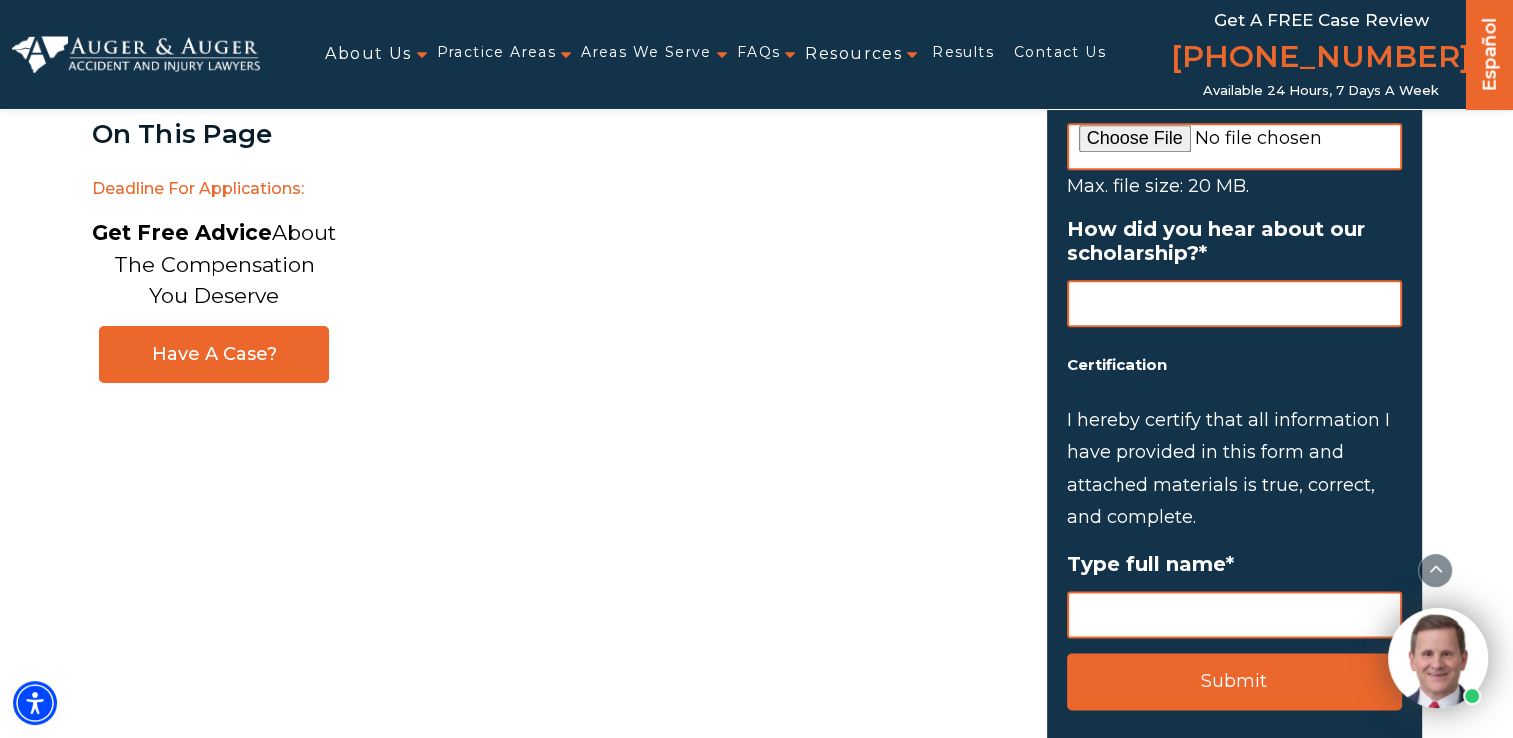 click on "How did you hear about our scholarship? *" at bounding box center (1234, 303) 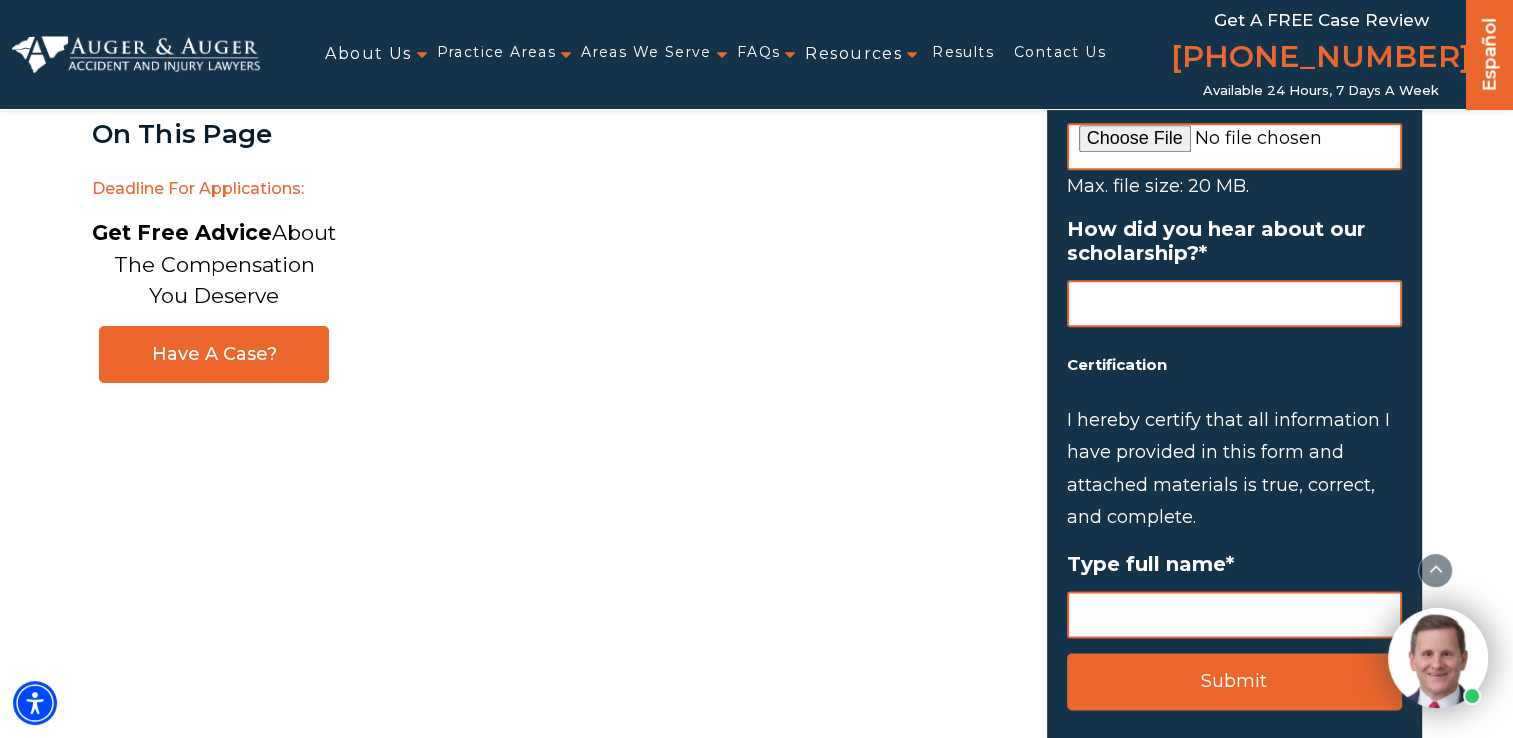 type on "Chandler David Allen Whitley" 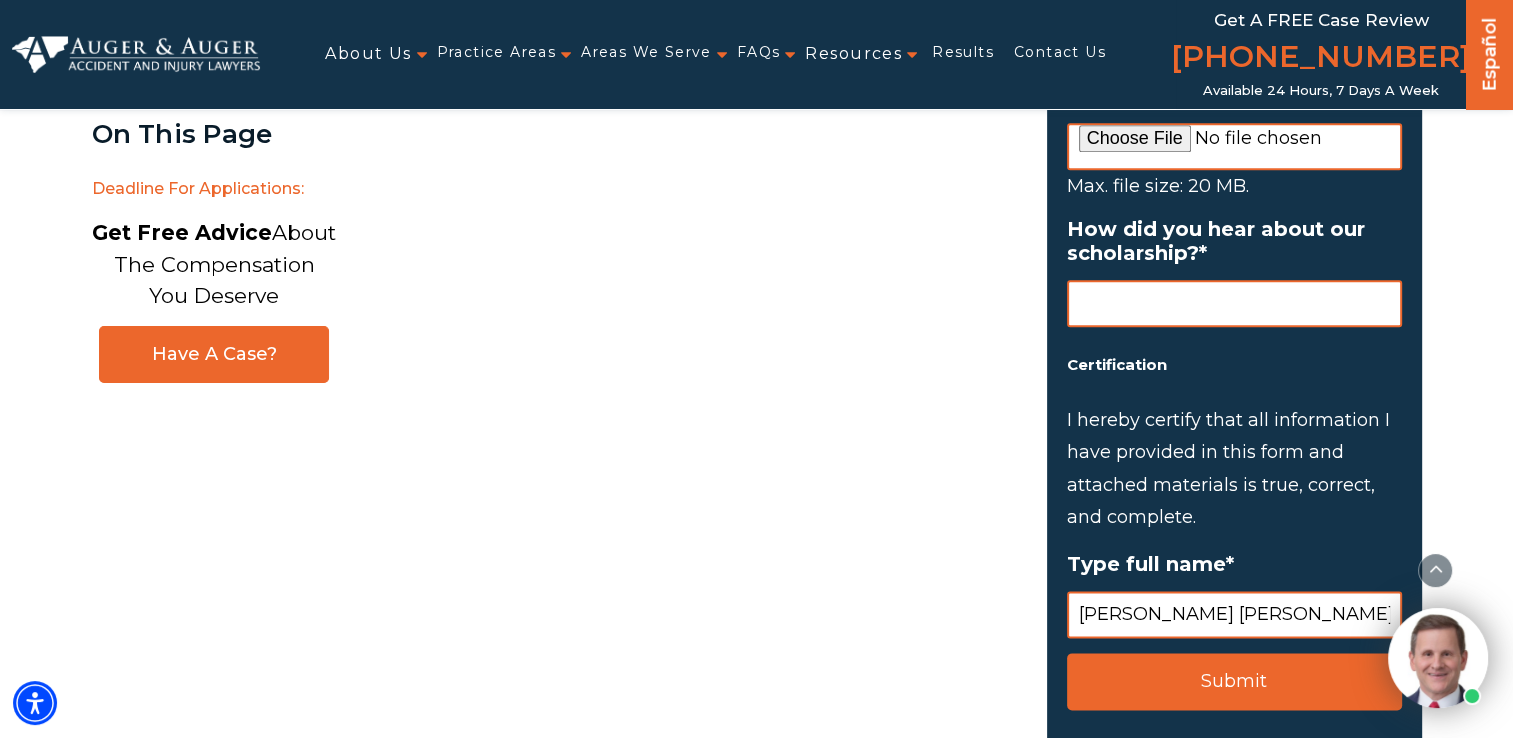 click on "How did you hear about our scholarship? *" at bounding box center [1234, 303] 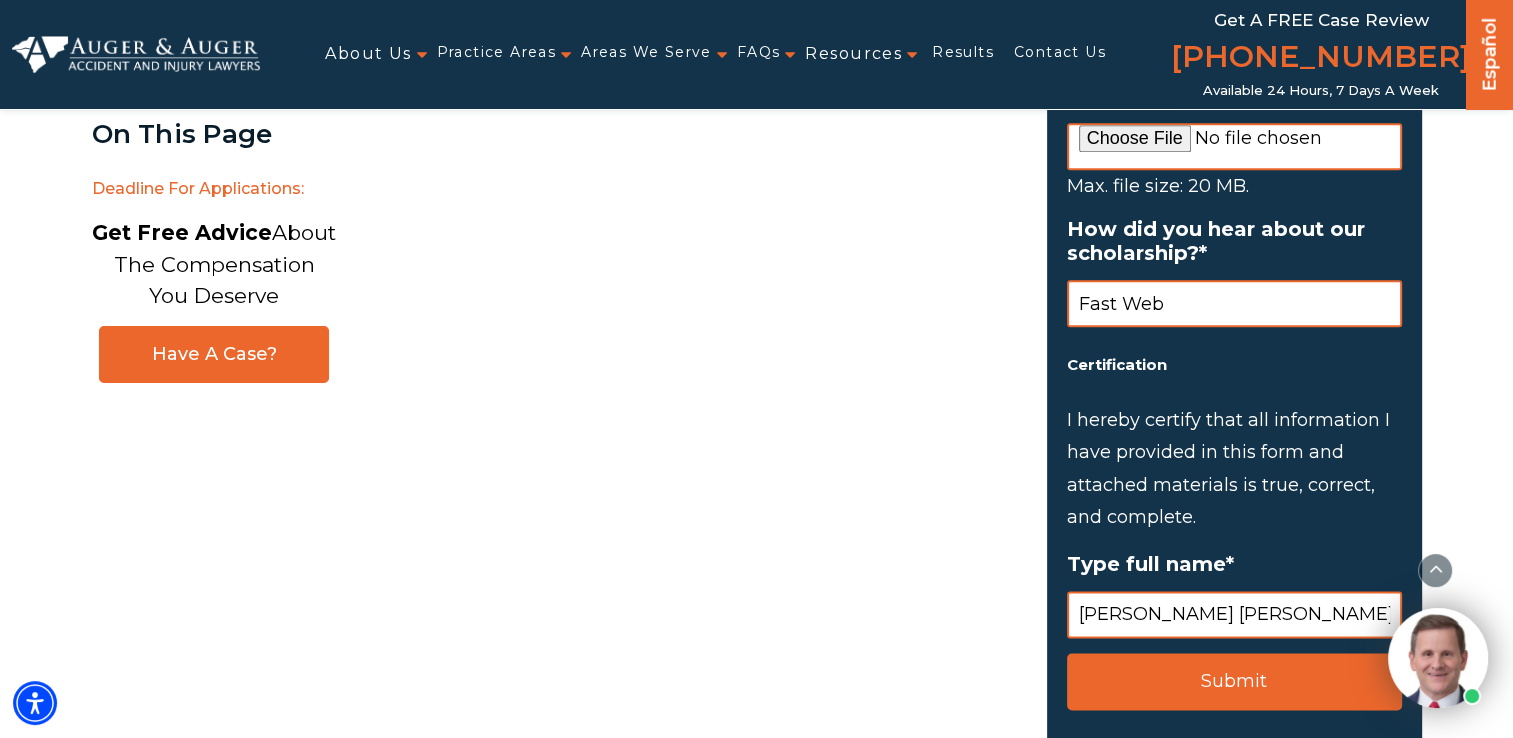 type on "Fast Web" 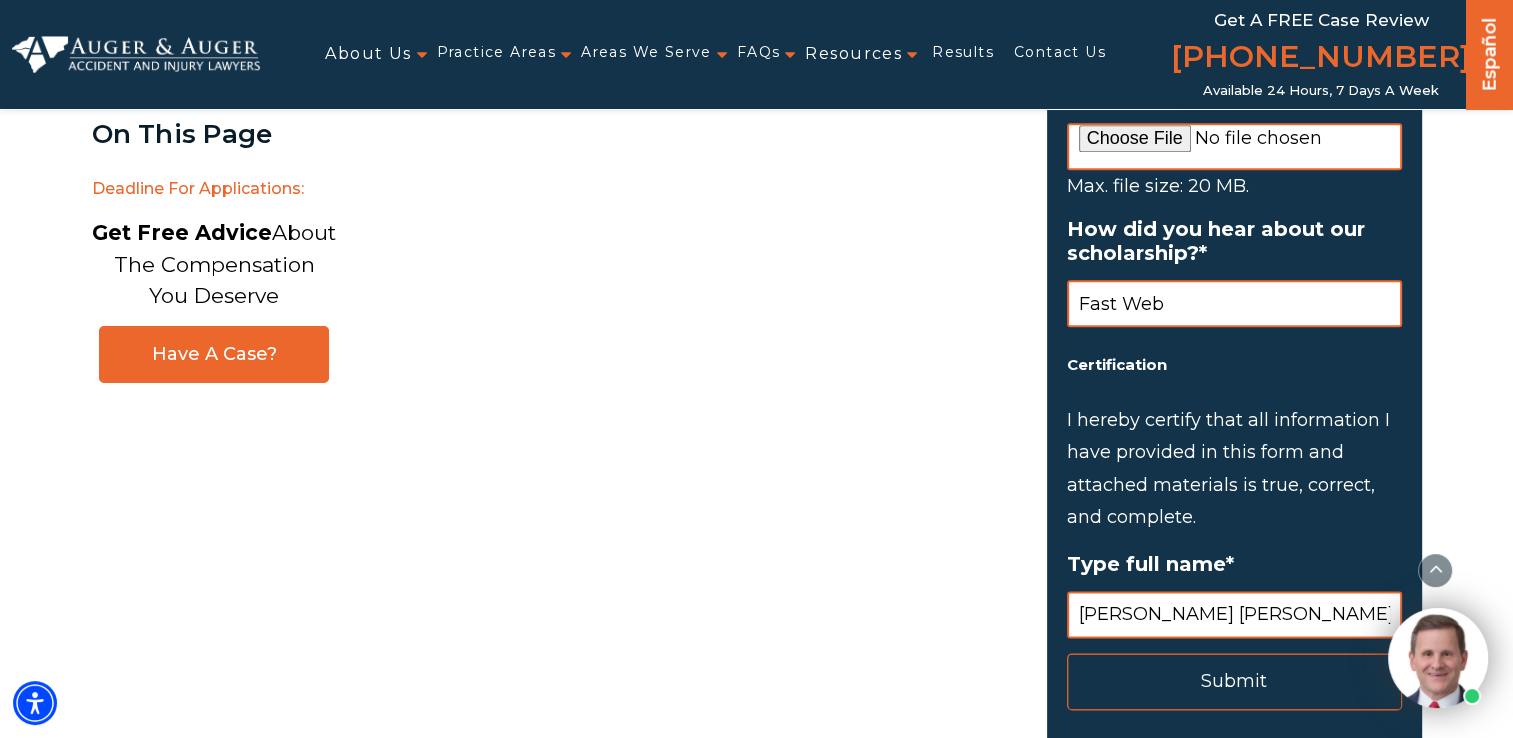 click on "Submit" at bounding box center (1234, 681) 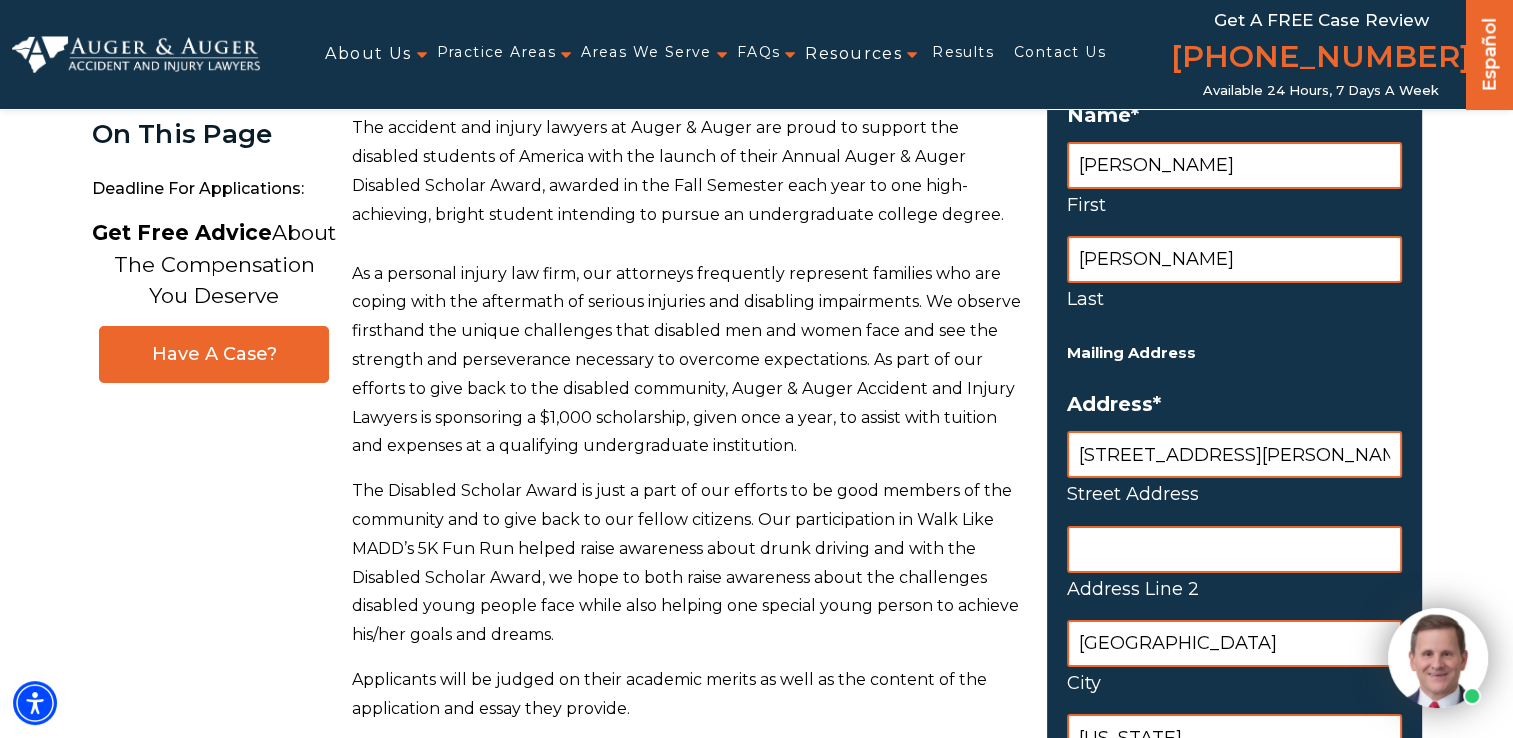 scroll, scrollTop: 0, scrollLeft: 0, axis: both 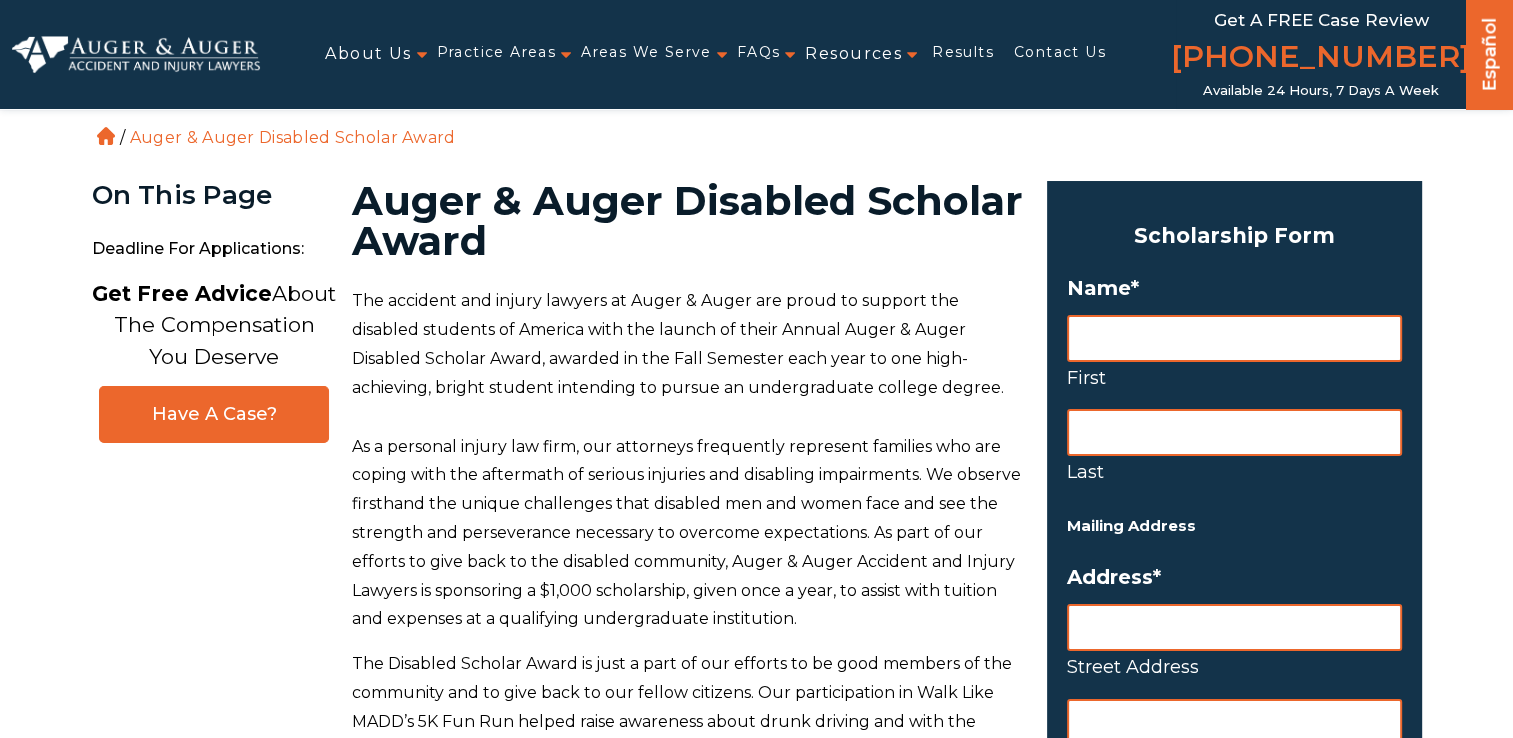 click on "Name *       First         Last" at bounding box center [1234, 382] 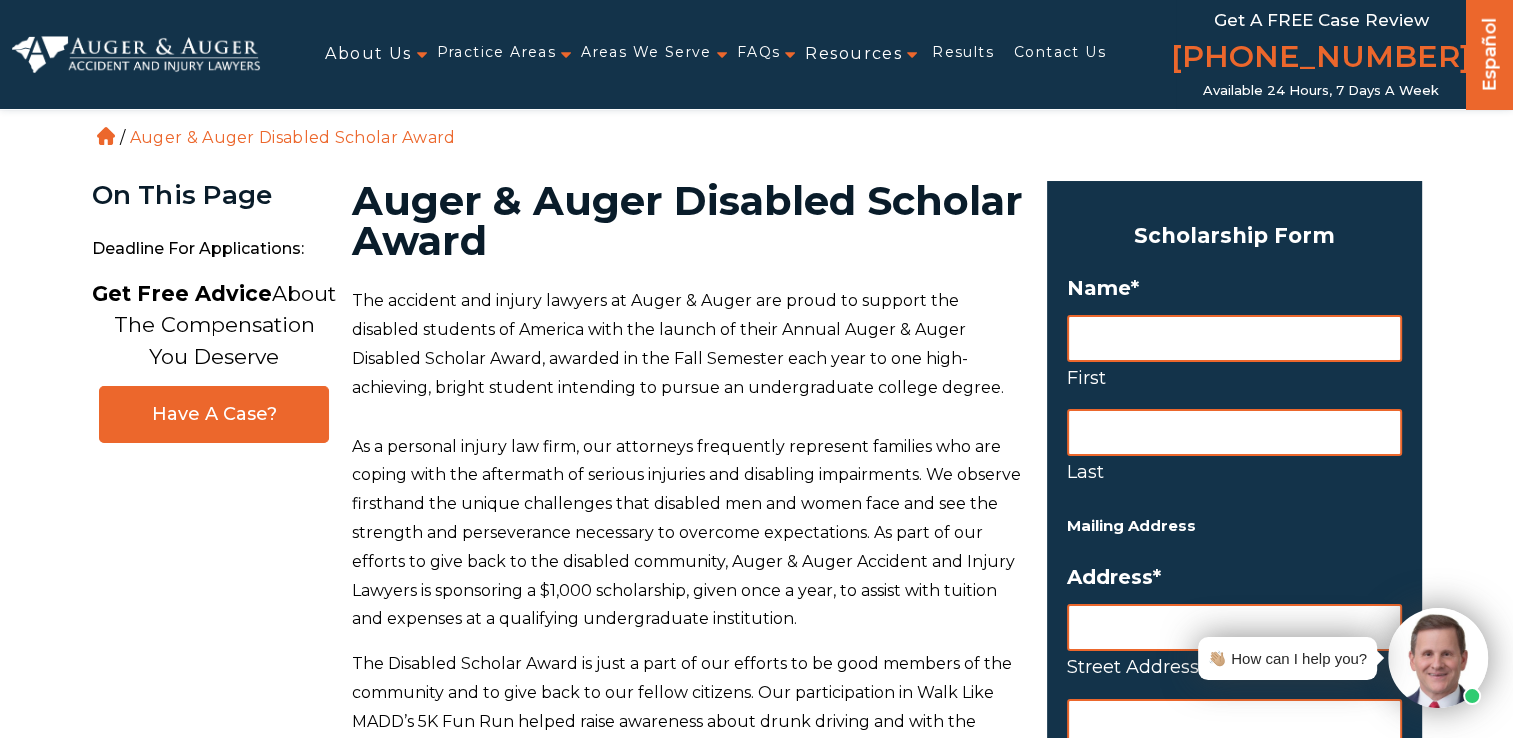 click on "First" at bounding box center (1234, 338) 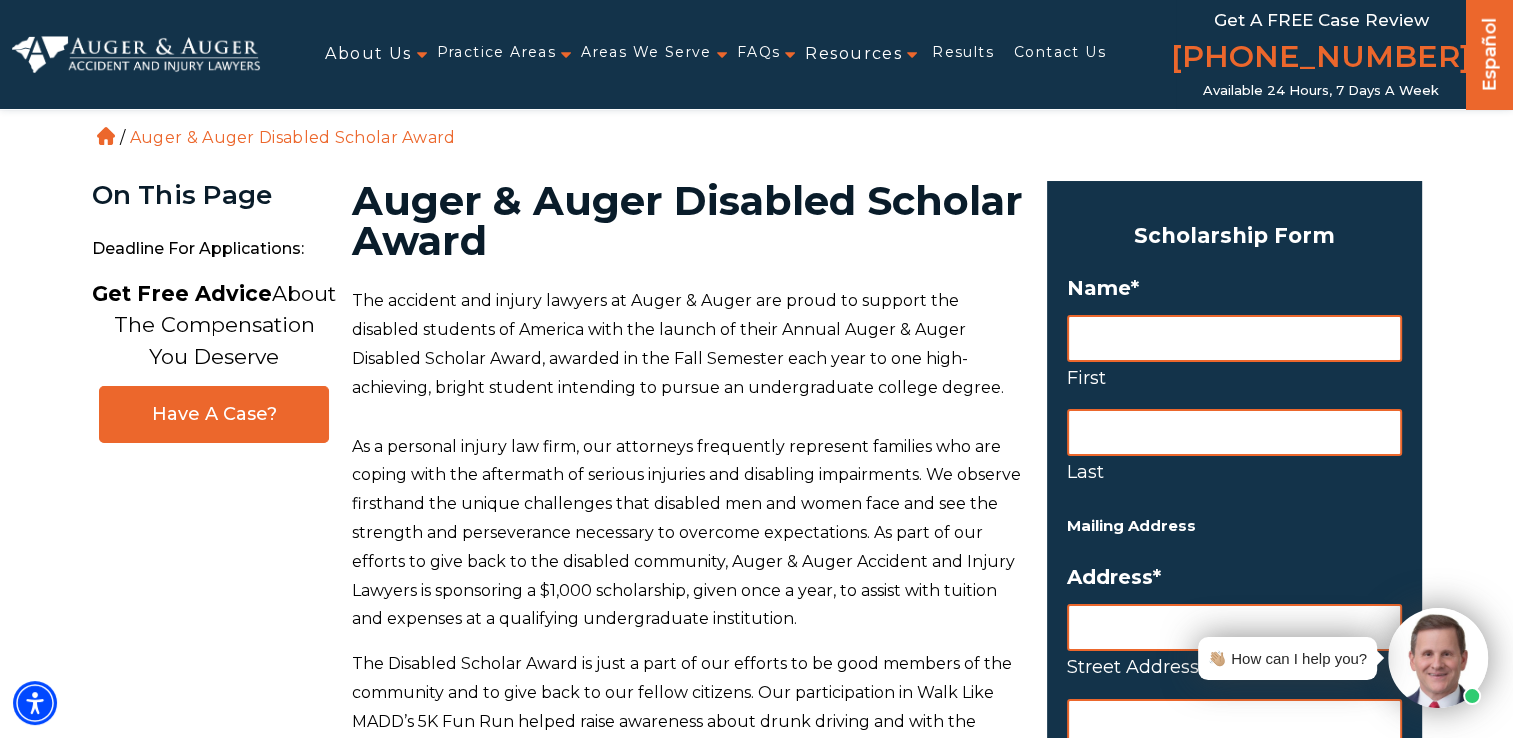 type on "Chandler" 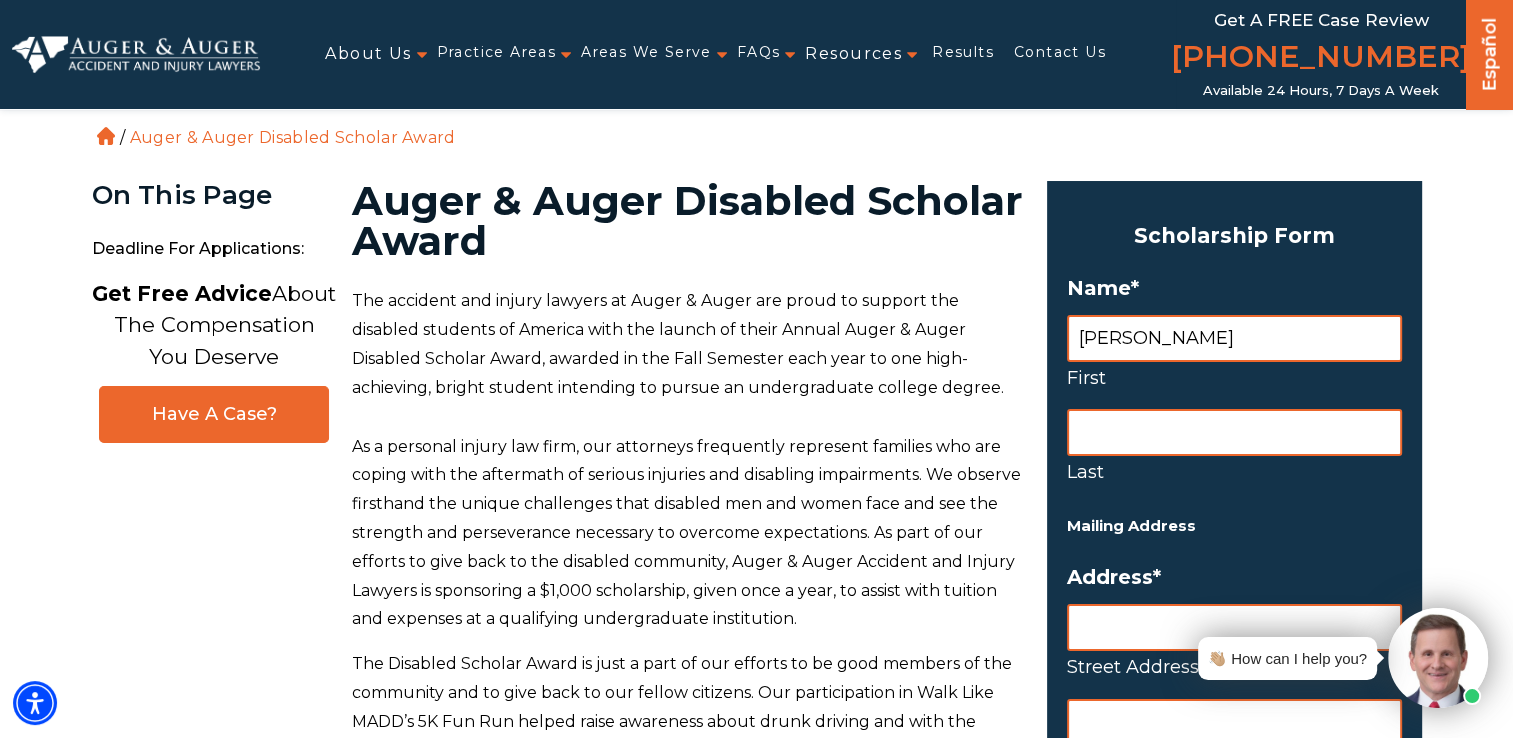 type on "Whitley" 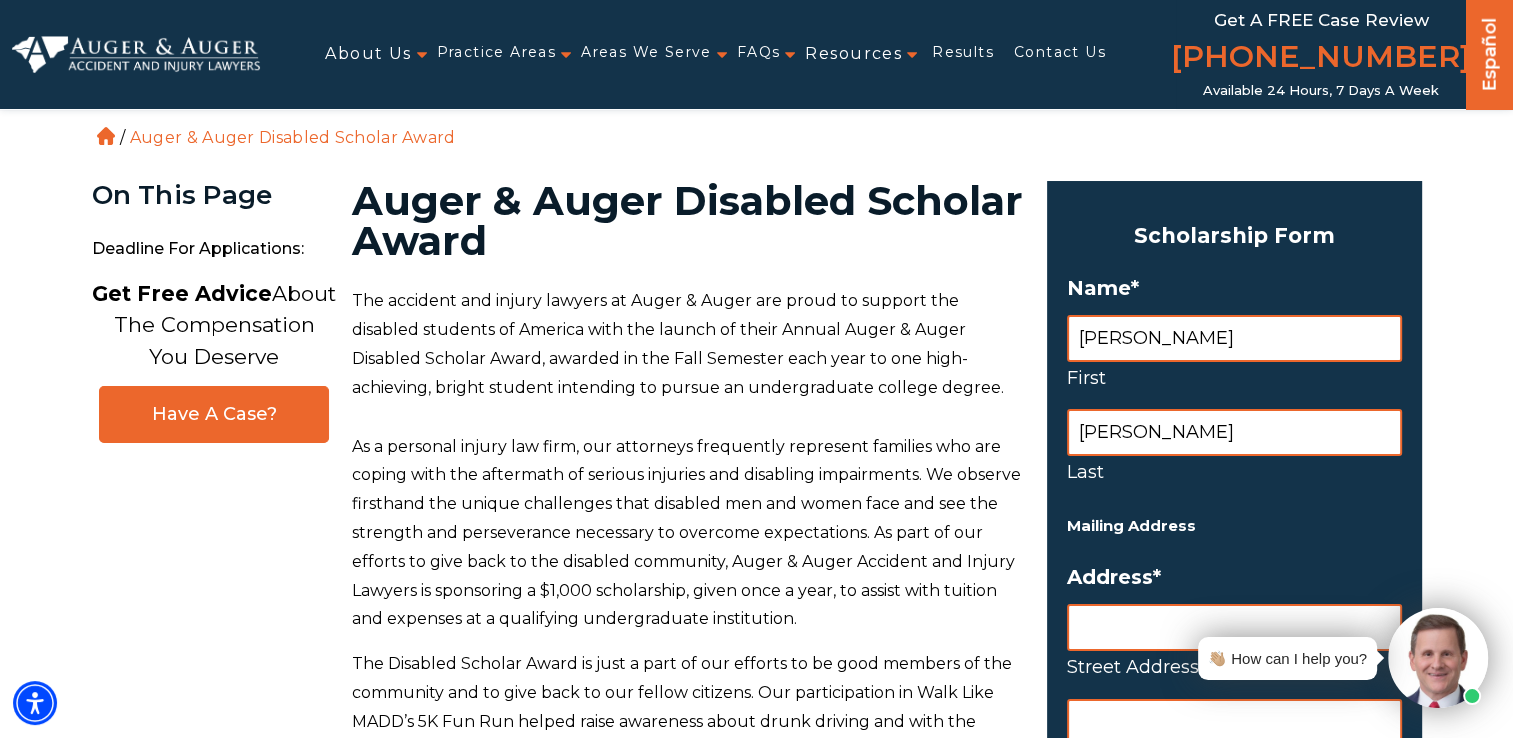 type on "155 Rachel Rd" 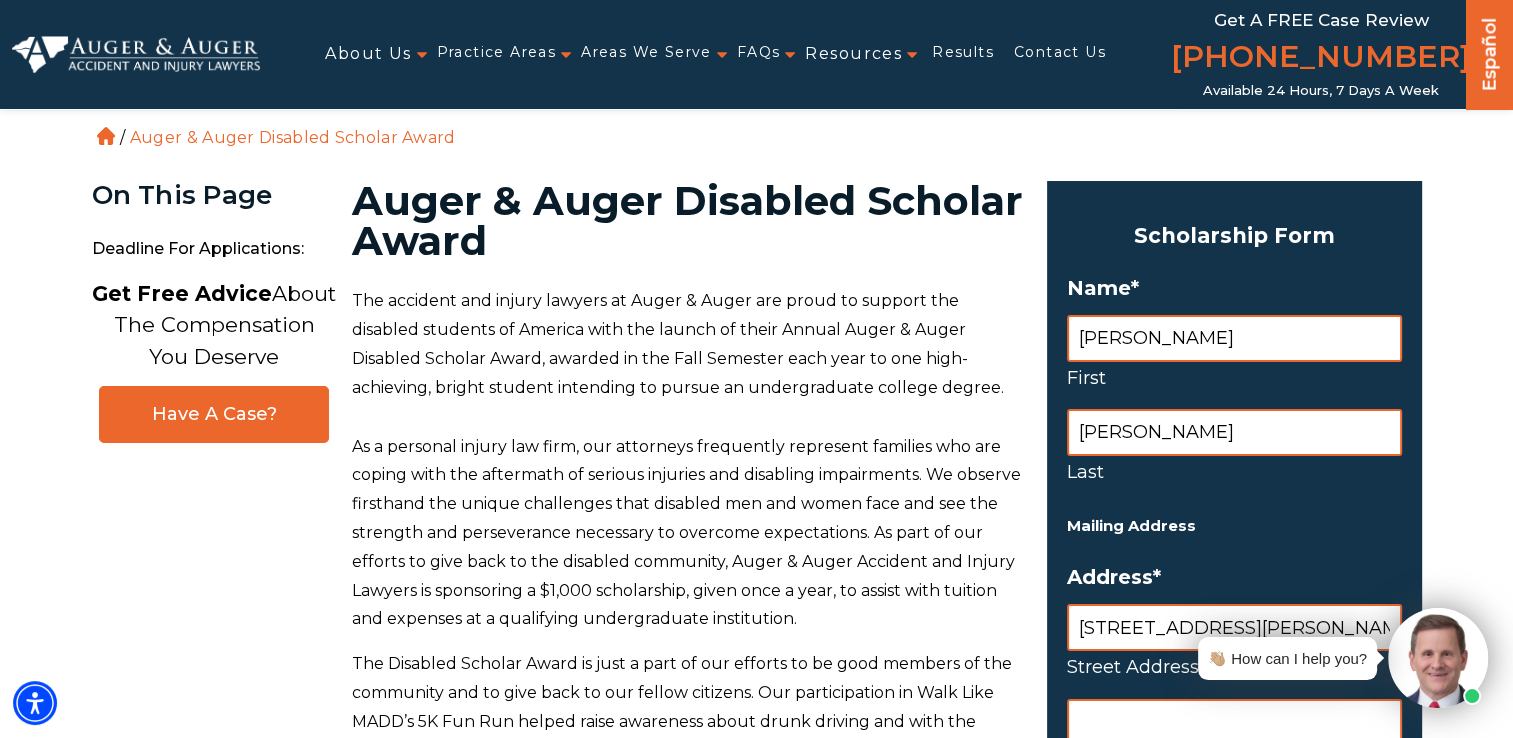 type on "Fayetteville" 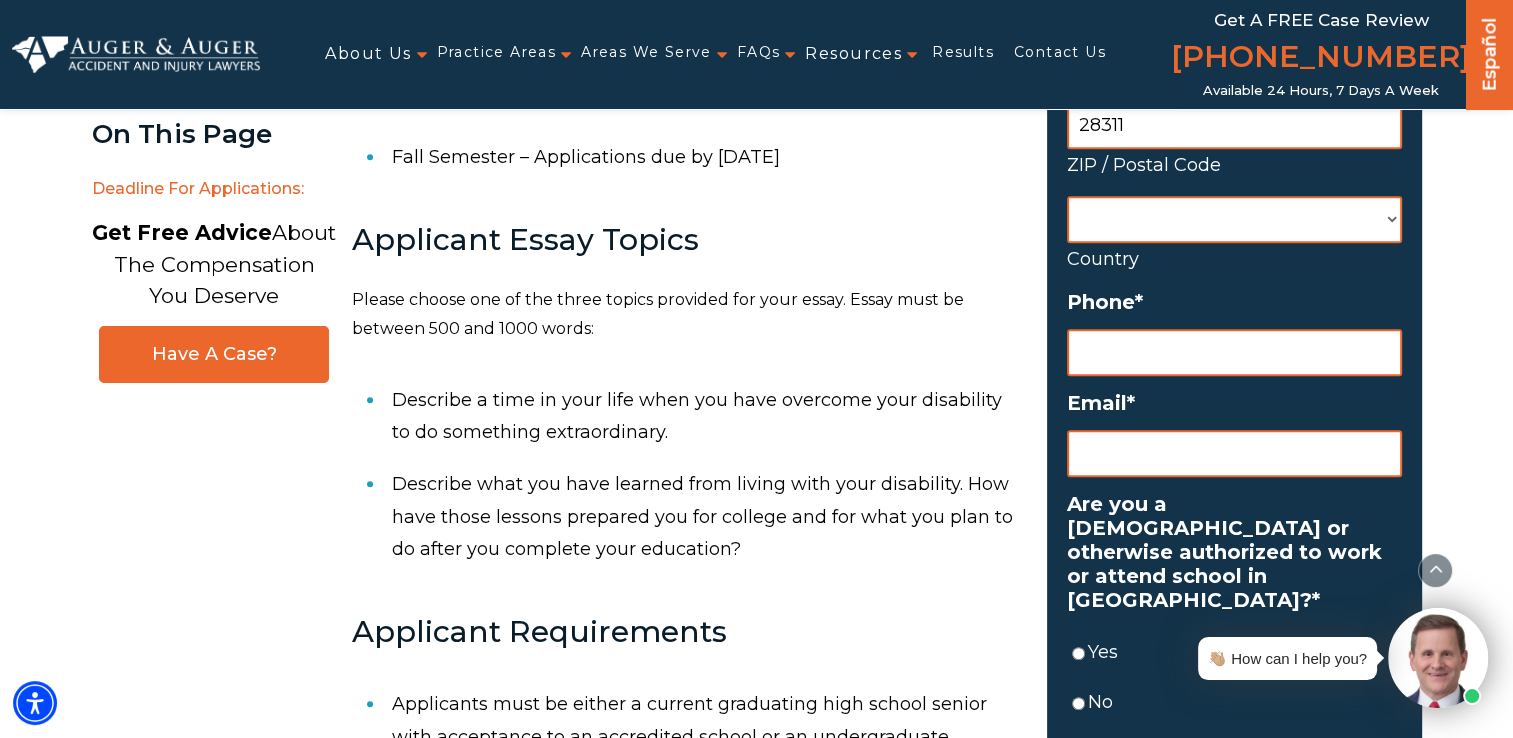 scroll, scrollTop: 900, scrollLeft: 0, axis: vertical 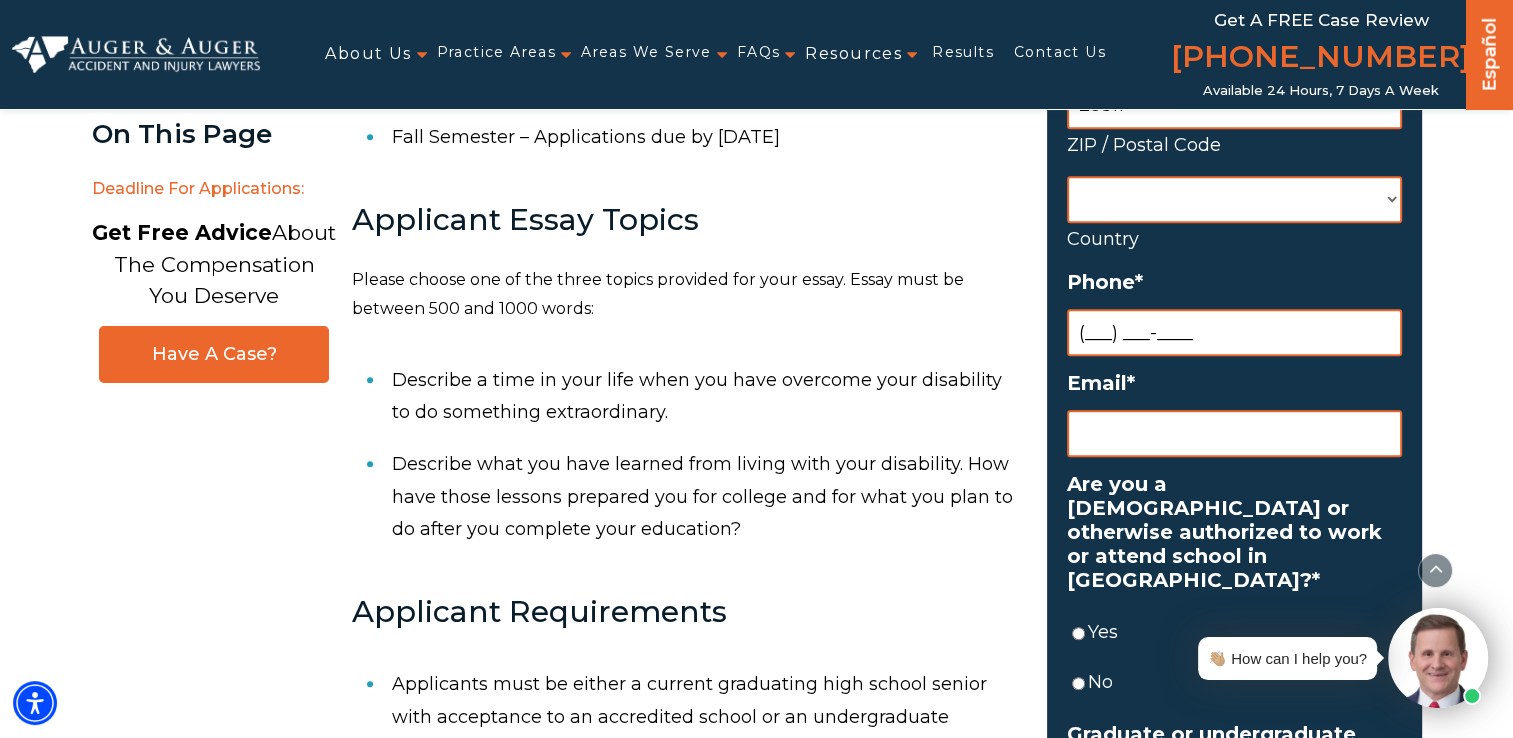 click on "(___) ___-____" at bounding box center (1234, 332) 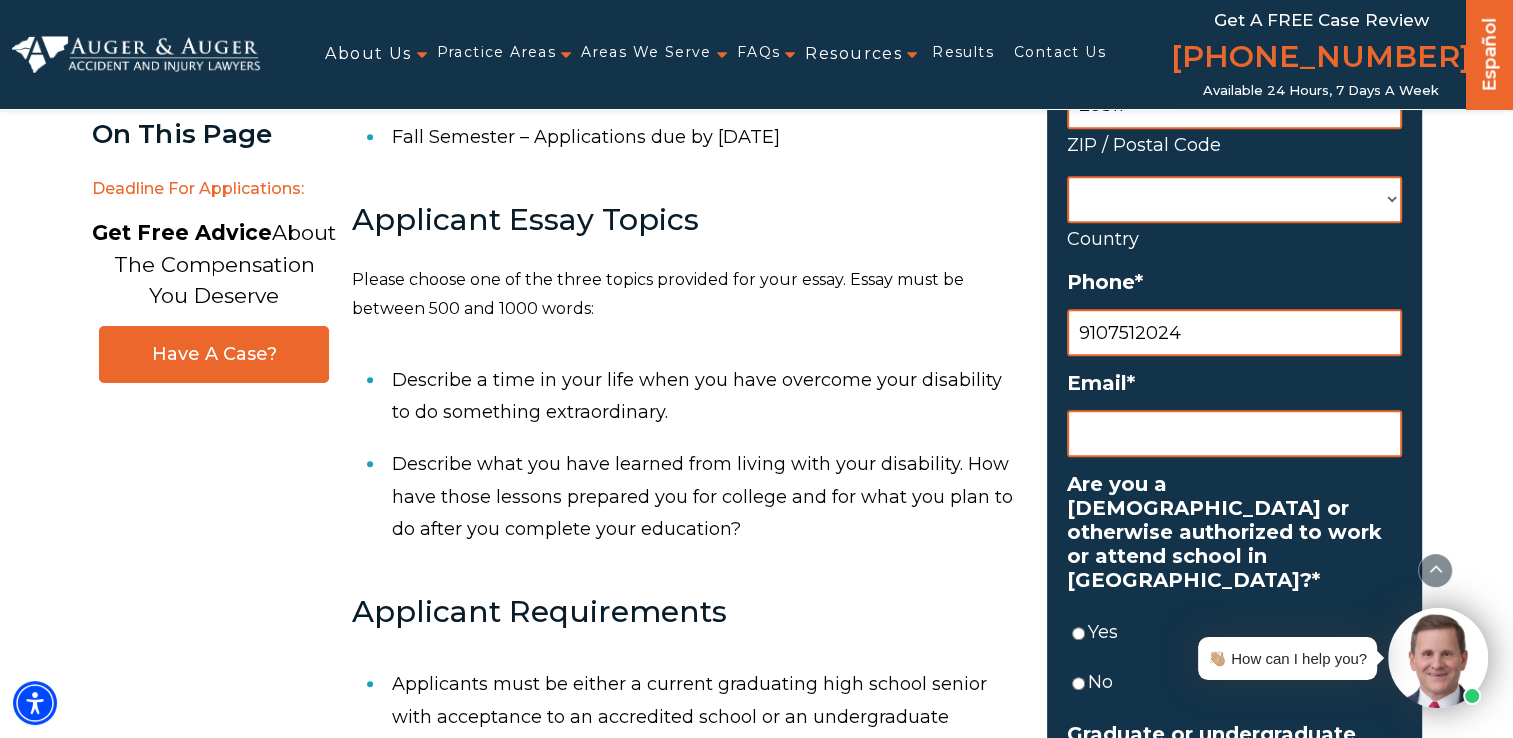 type on "(910) 751-2024" 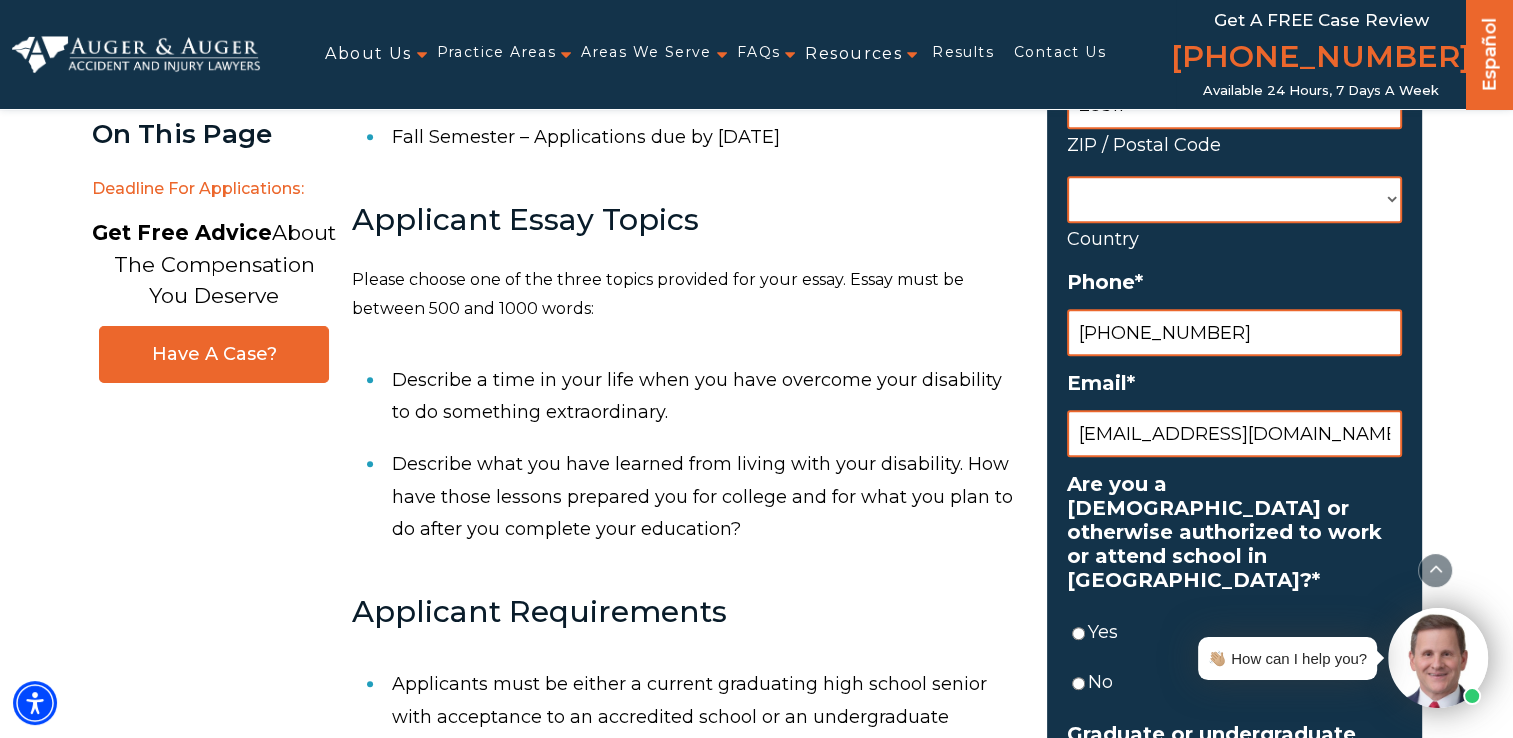 click on "Scholarship Form       Name *     Chandler   First       Whitley   Last     Mailing Address Address *       155 Rachel Rd   Street Address       Address Line 2     Fayetteville   City     North Carolina   State / Province / Region     28311   ZIP / Postal Code     Afghanistan Albania Algeria American Samoa Andorra Angola Anguilla Antarctica Antigua and Barbuda Argentina Armenia Aruba Australia Austria Azerbaijan Bahamas Bahrain Bangladesh Barbados Belarus Belgium Belize Benin Bermuda Bhutan Bolivia Bonaire, Sint Eustatius and Saba Bosnia and Herzegovina Botswana Bouvet Island Brazil British Indian Ocean Territory Brunei Darussalam Bulgaria Burkina Faso Burundi Cabo Verde Cambodia Cameroon Canada Cayman Islands Central African Republic Chad Chile China Christmas Island Cocos Islands Colombia Comoros Congo Congo, Democratic Republic of the Cook Islands Costa Rica Croatia Cuba Curaçao Cyprus Czechia Côte d'Ivoire Denmark Djibouti Dominica Dominican Republic Ecuador Egypt El Salvador Equatorial Guinea" at bounding box center [1234, 794] 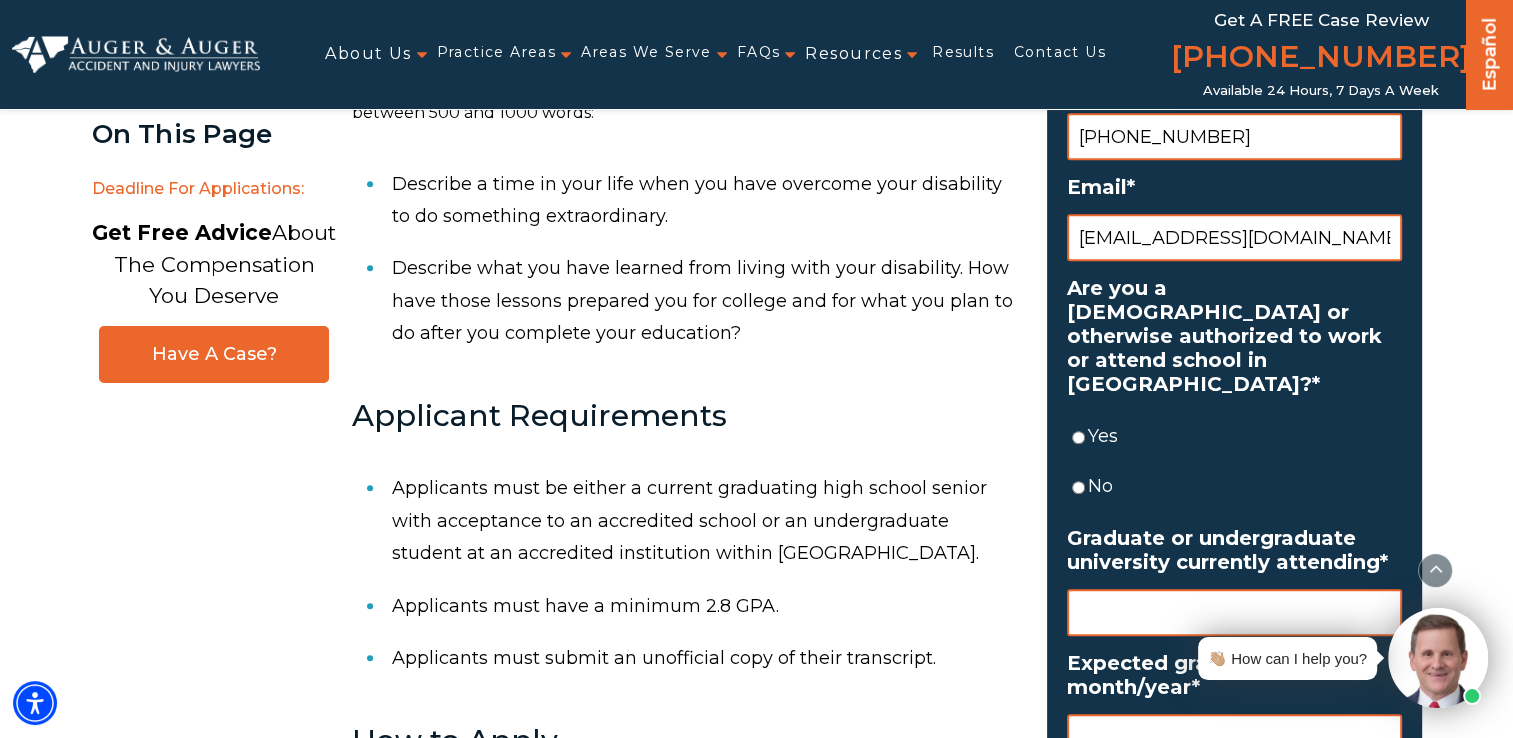 scroll, scrollTop: 1100, scrollLeft: 0, axis: vertical 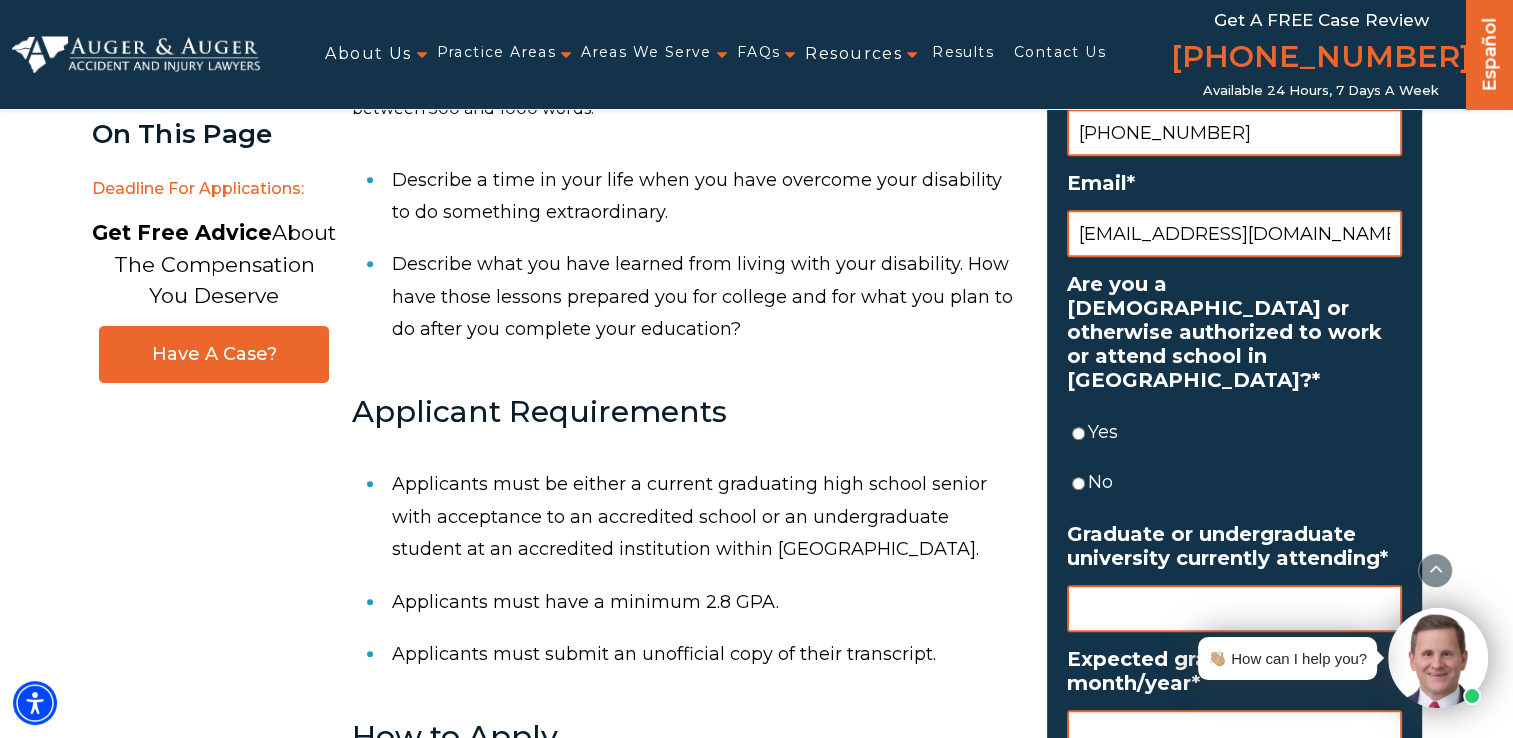 click on "Yes" at bounding box center [1078, 433] 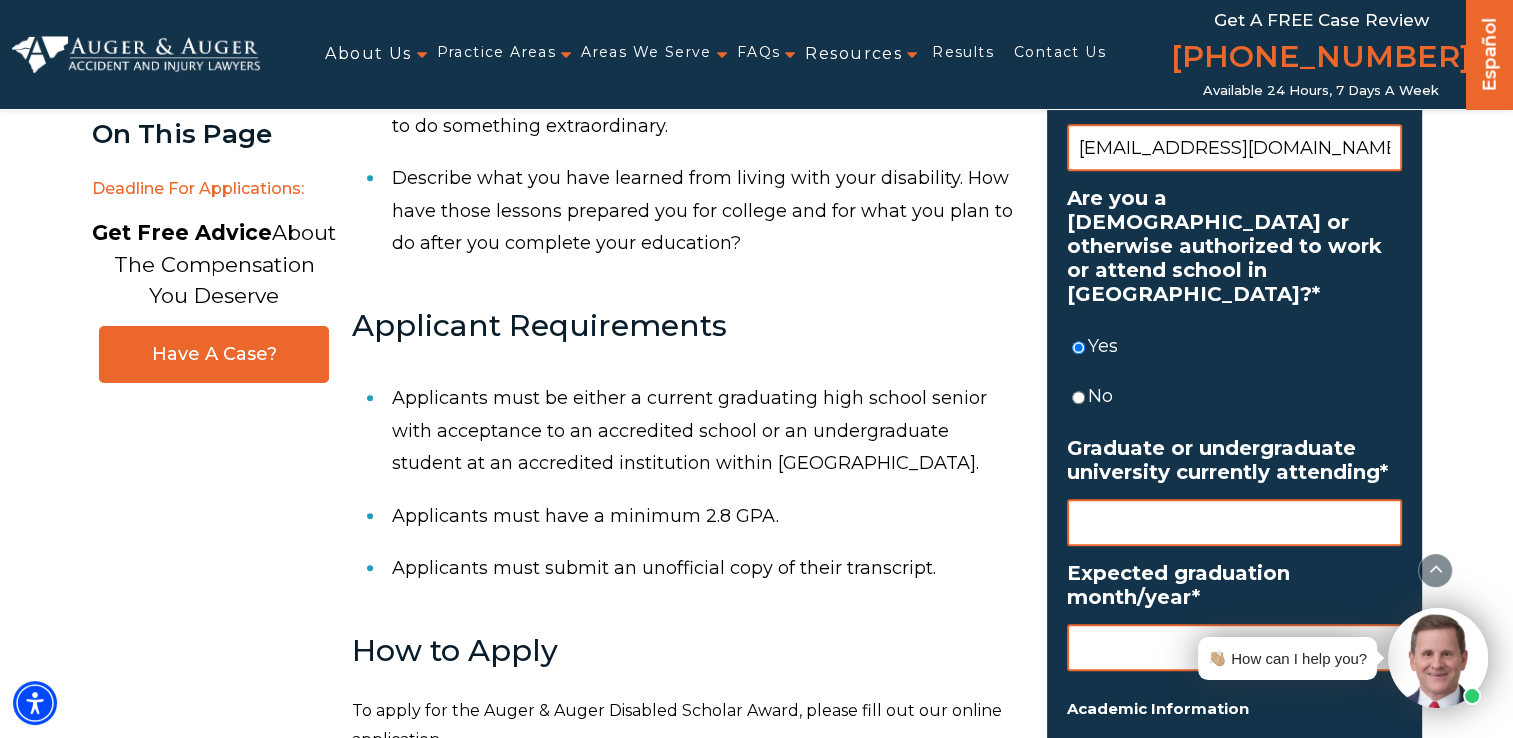 scroll, scrollTop: 1300, scrollLeft: 0, axis: vertical 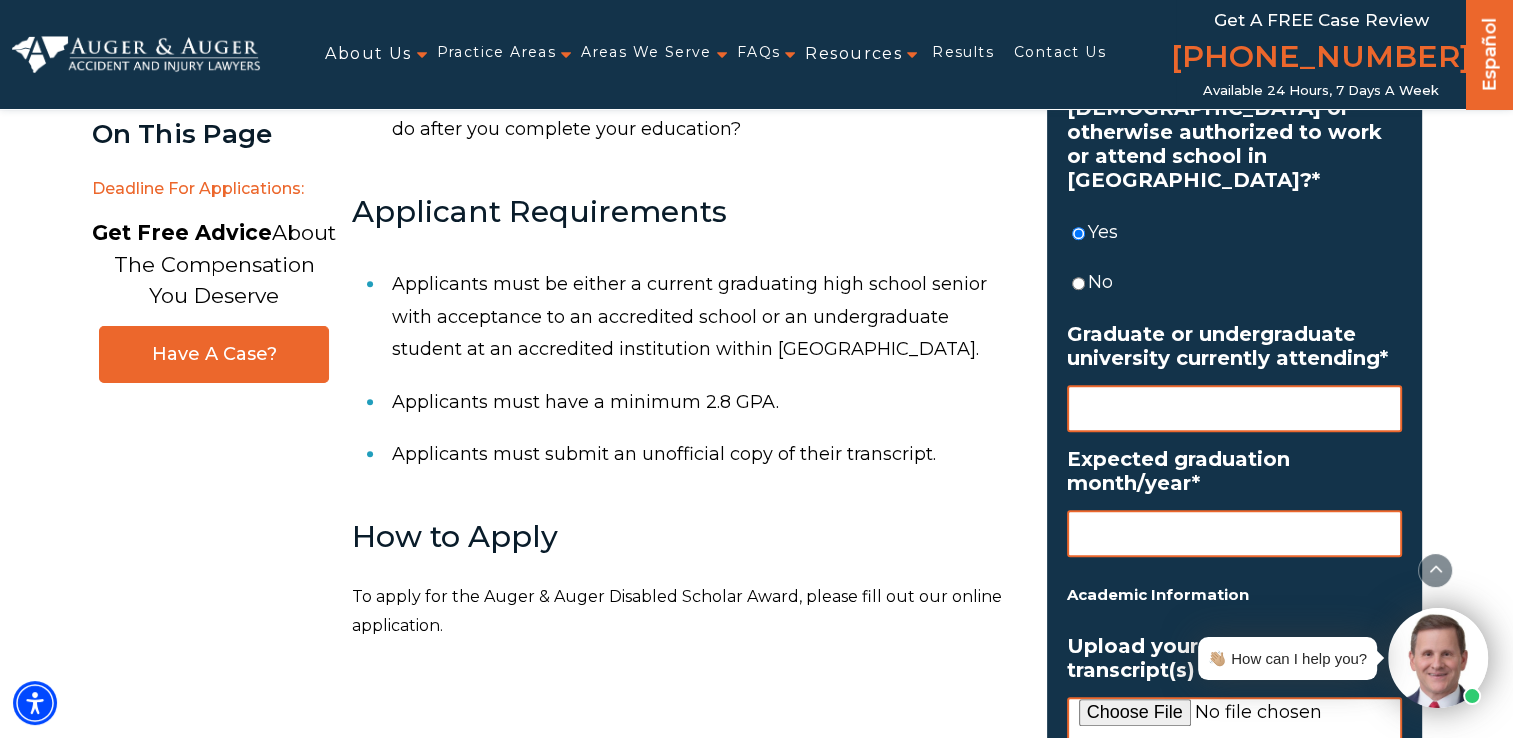 click on "Graduate or undergraduate university currently attending *" at bounding box center [1234, 408] 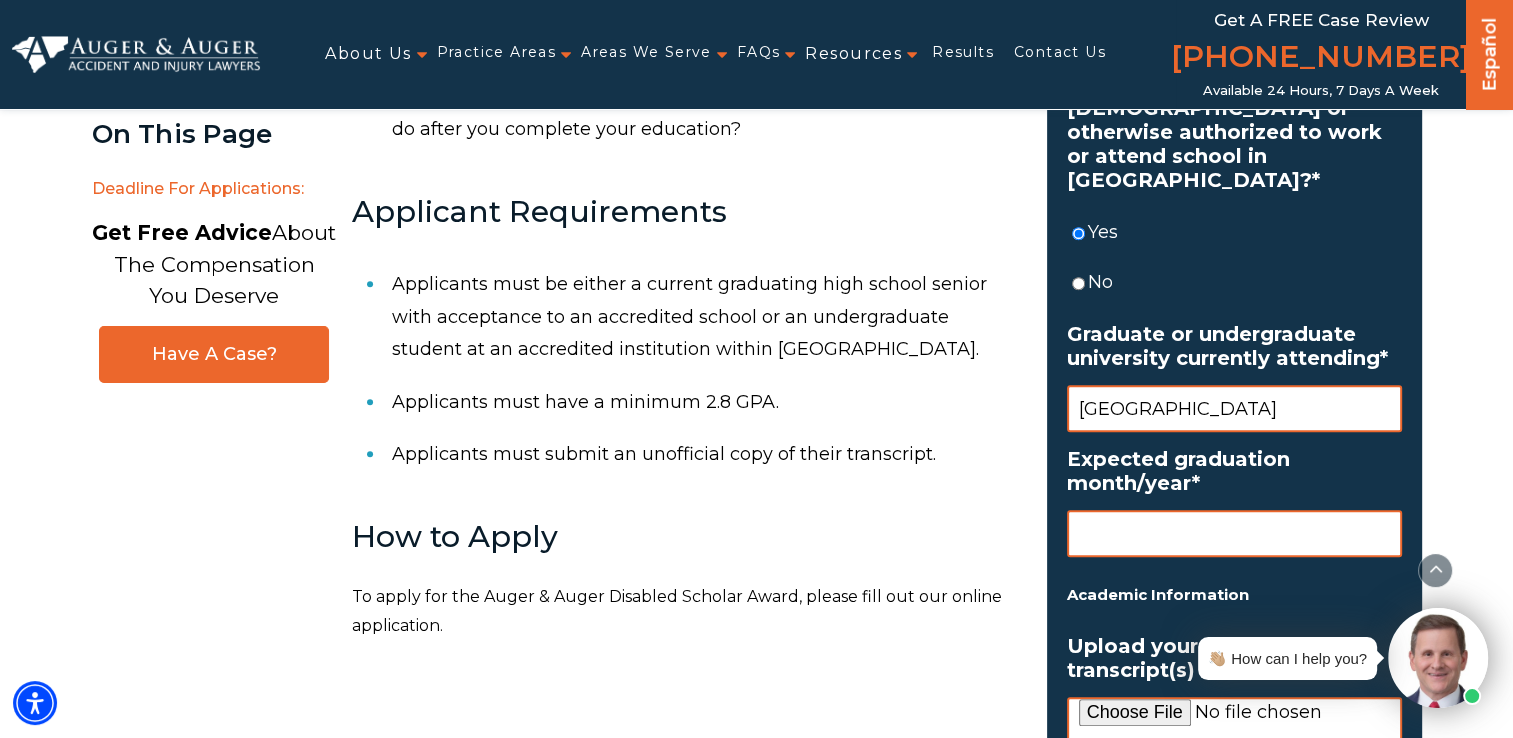 type on "Fayetteville State University" 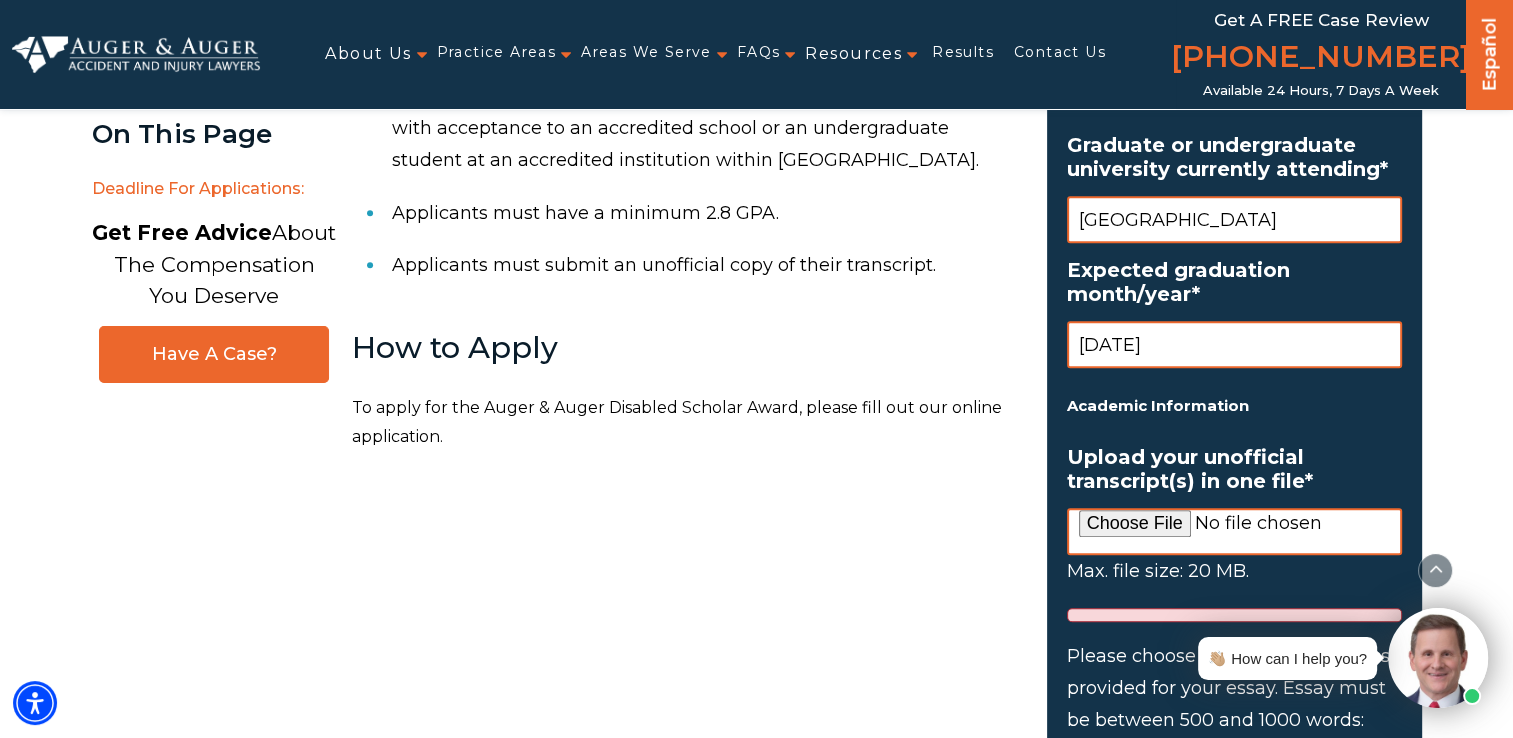 scroll, scrollTop: 1500, scrollLeft: 0, axis: vertical 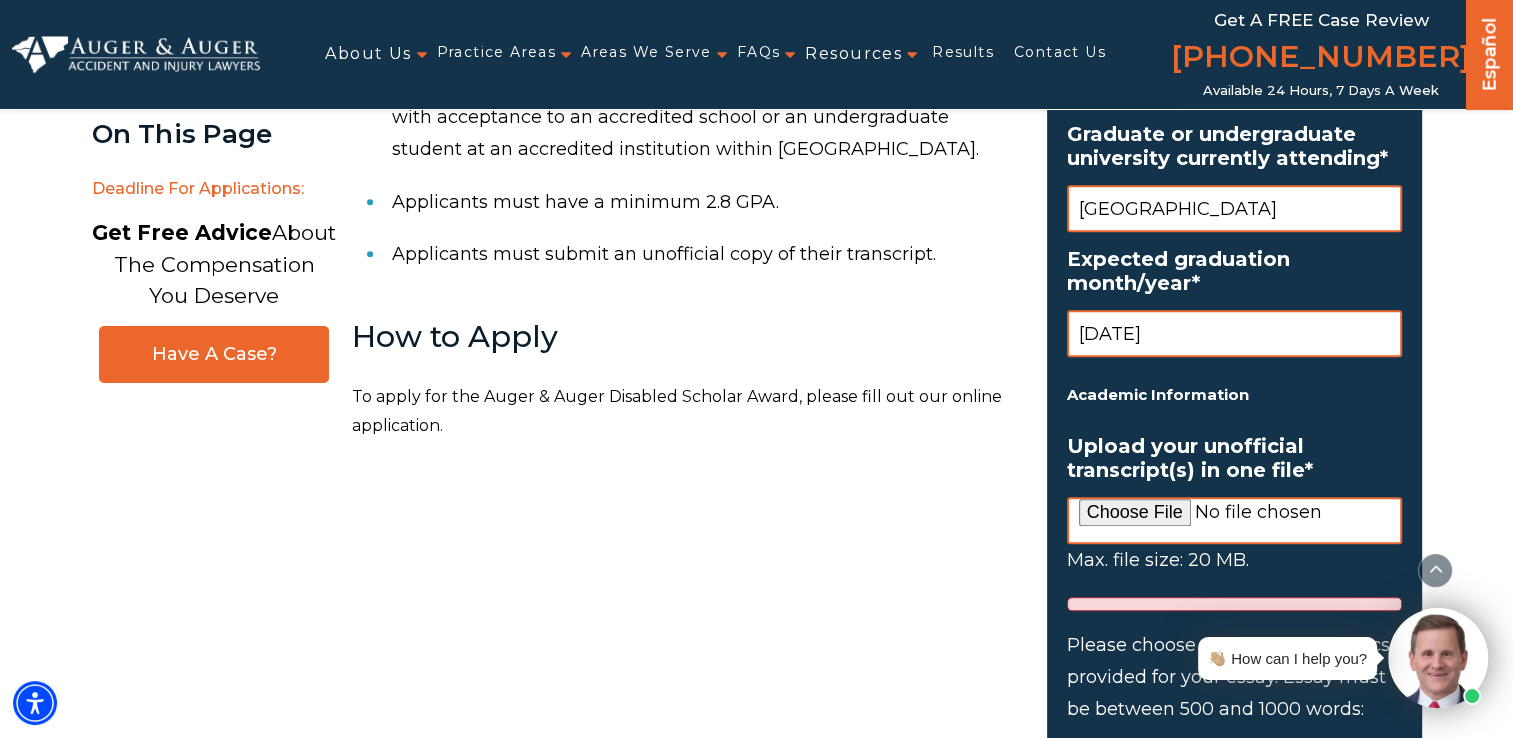 type on "May 2027" 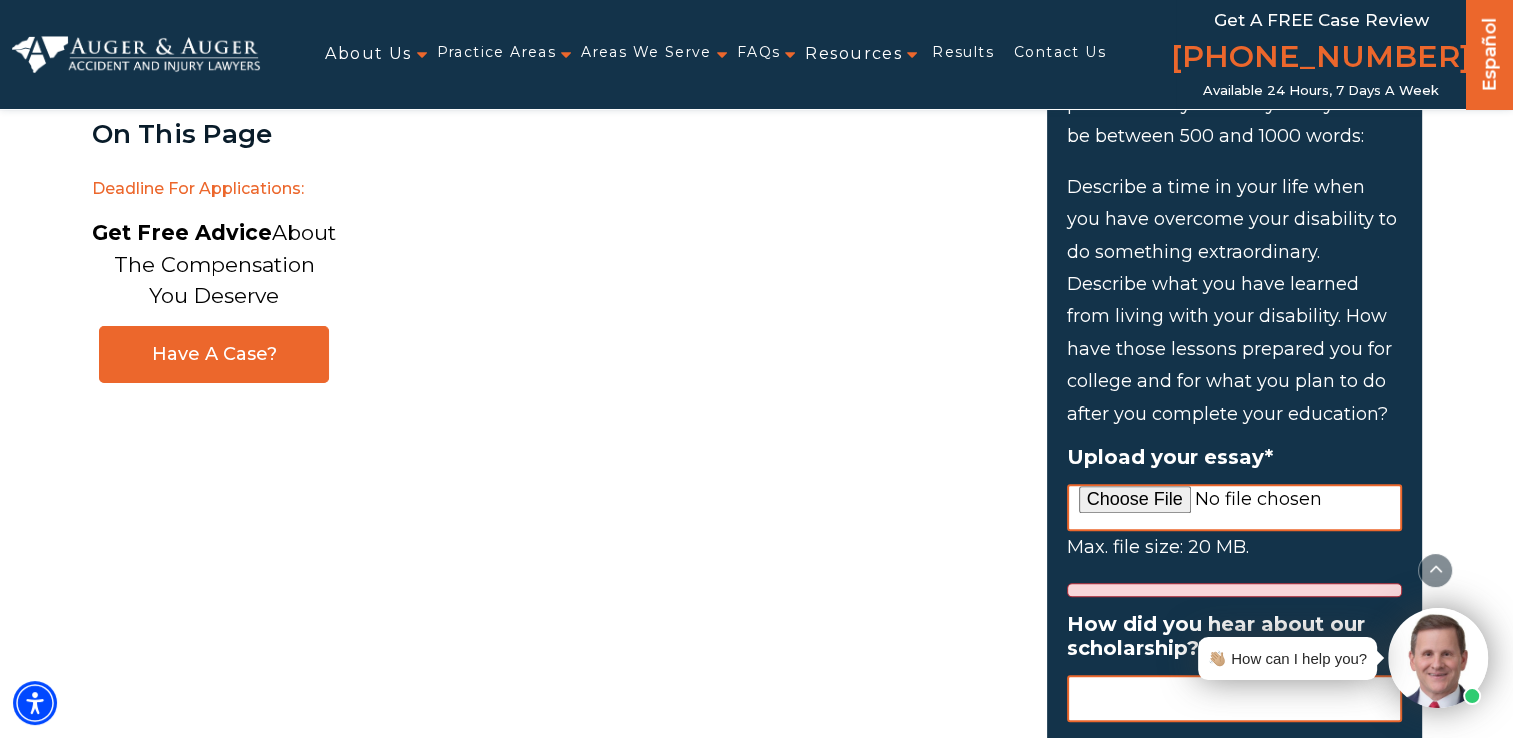 scroll, scrollTop: 2200, scrollLeft: 0, axis: vertical 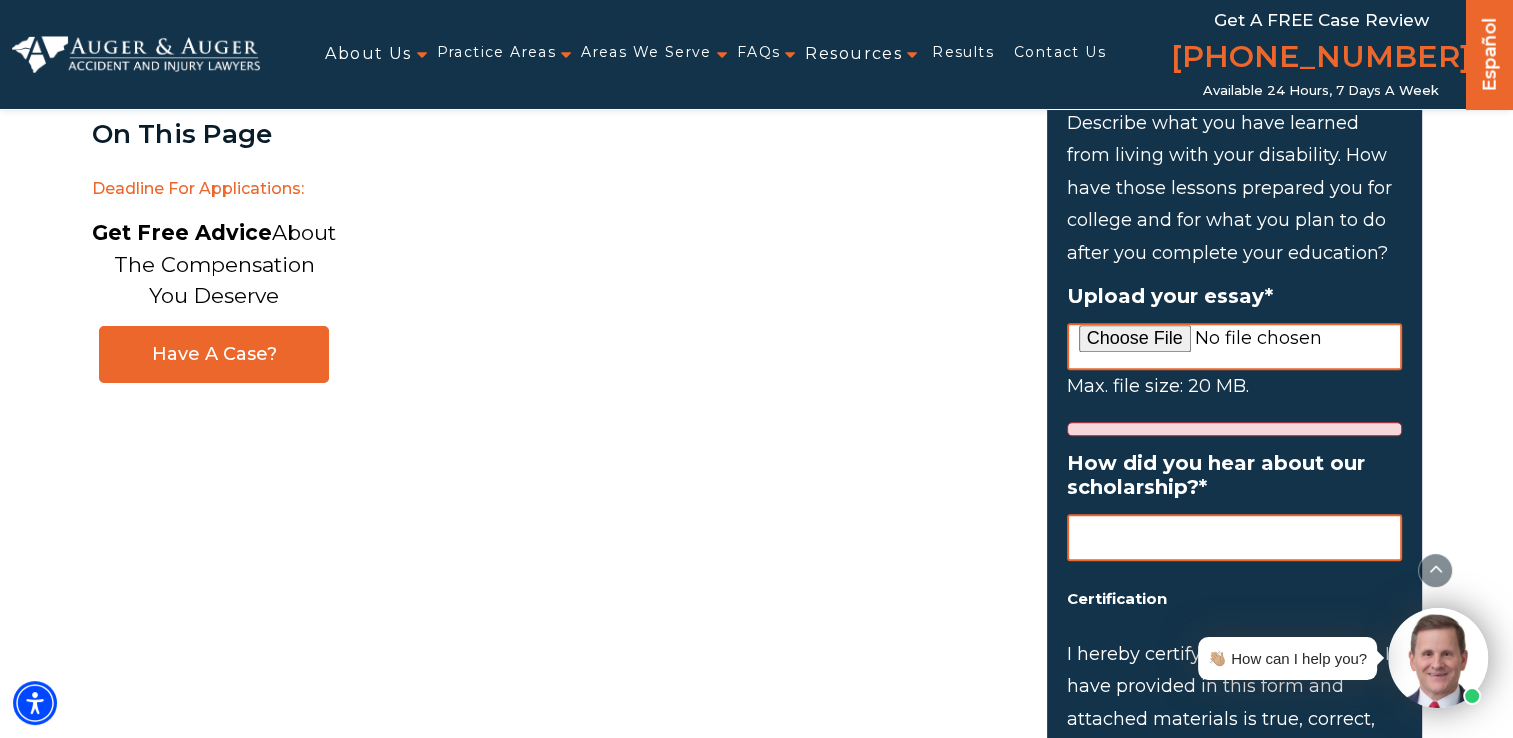 click on "Upload your essay *" at bounding box center [1234, 346] 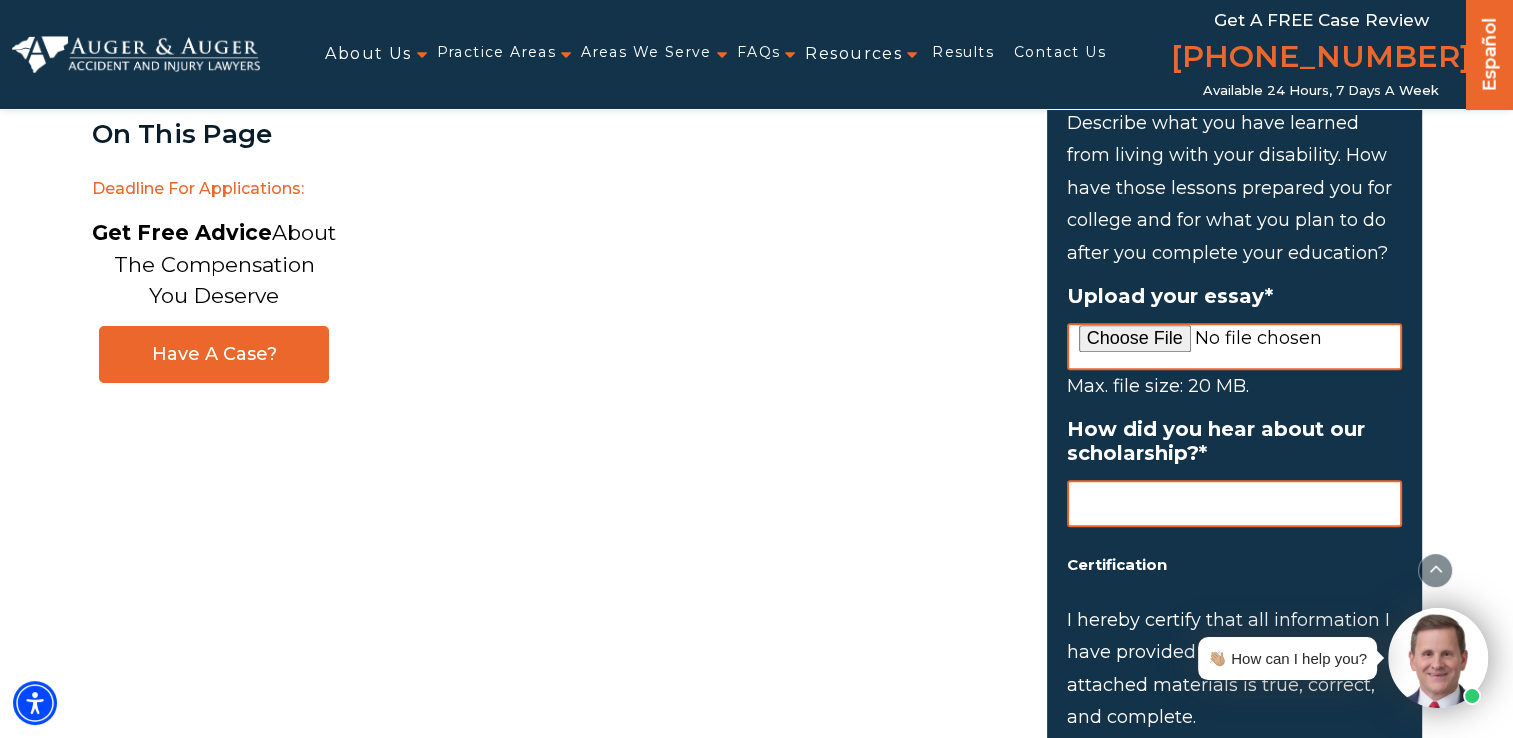 click on "How did you hear about our scholarship? *" at bounding box center [1234, 503] 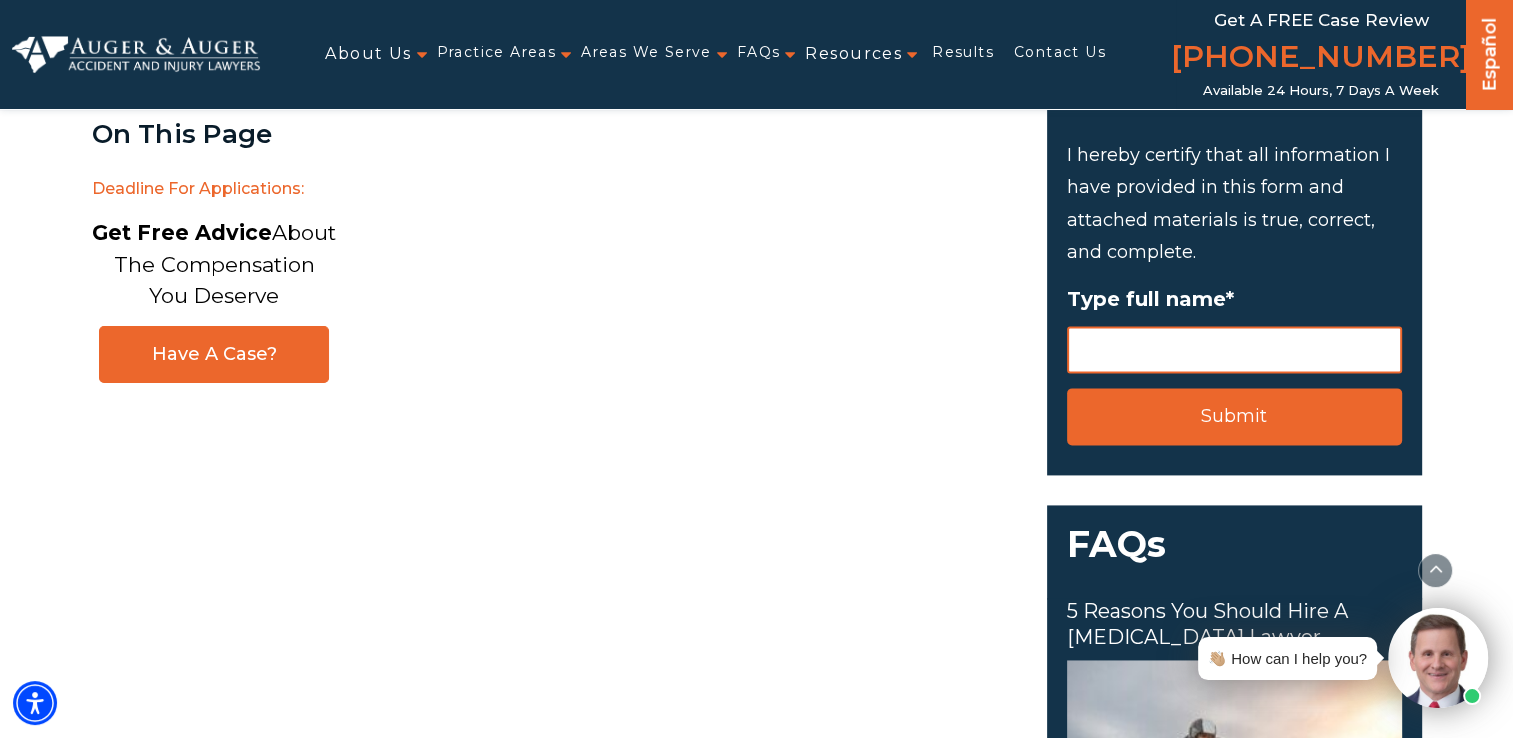 scroll, scrollTop: 2700, scrollLeft: 0, axis: vertical 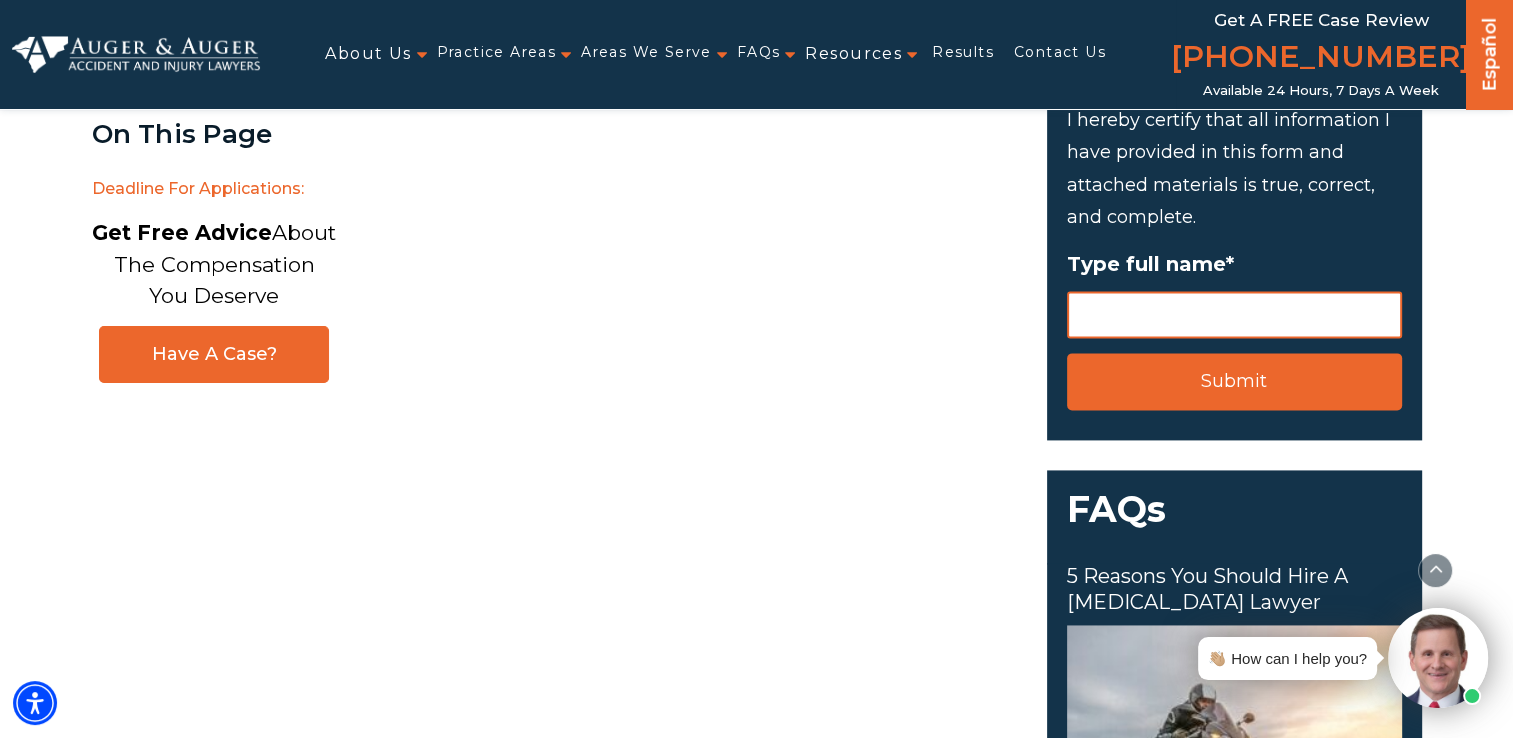 type on "Fast Web" 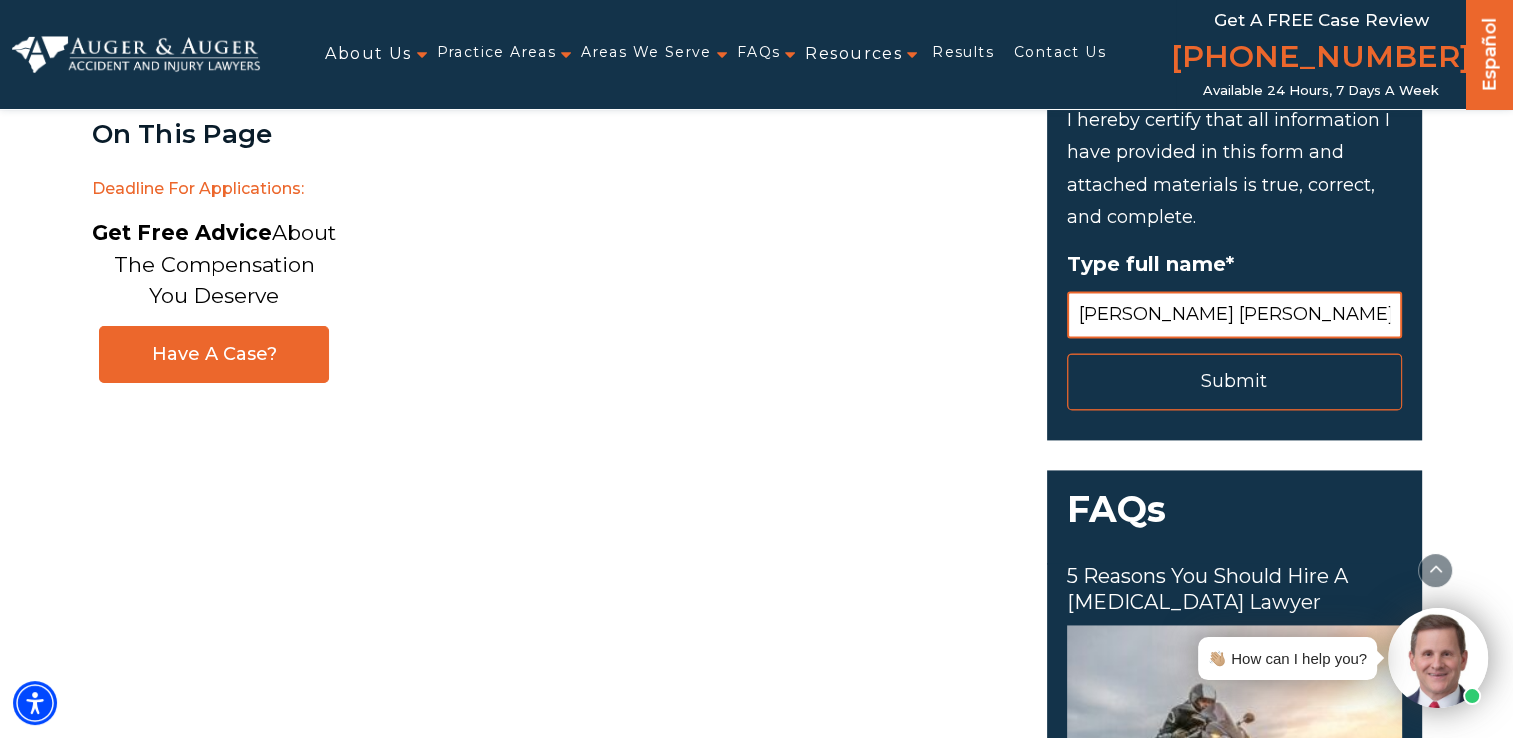click on "Submit" at bounding box center (1234, 381) 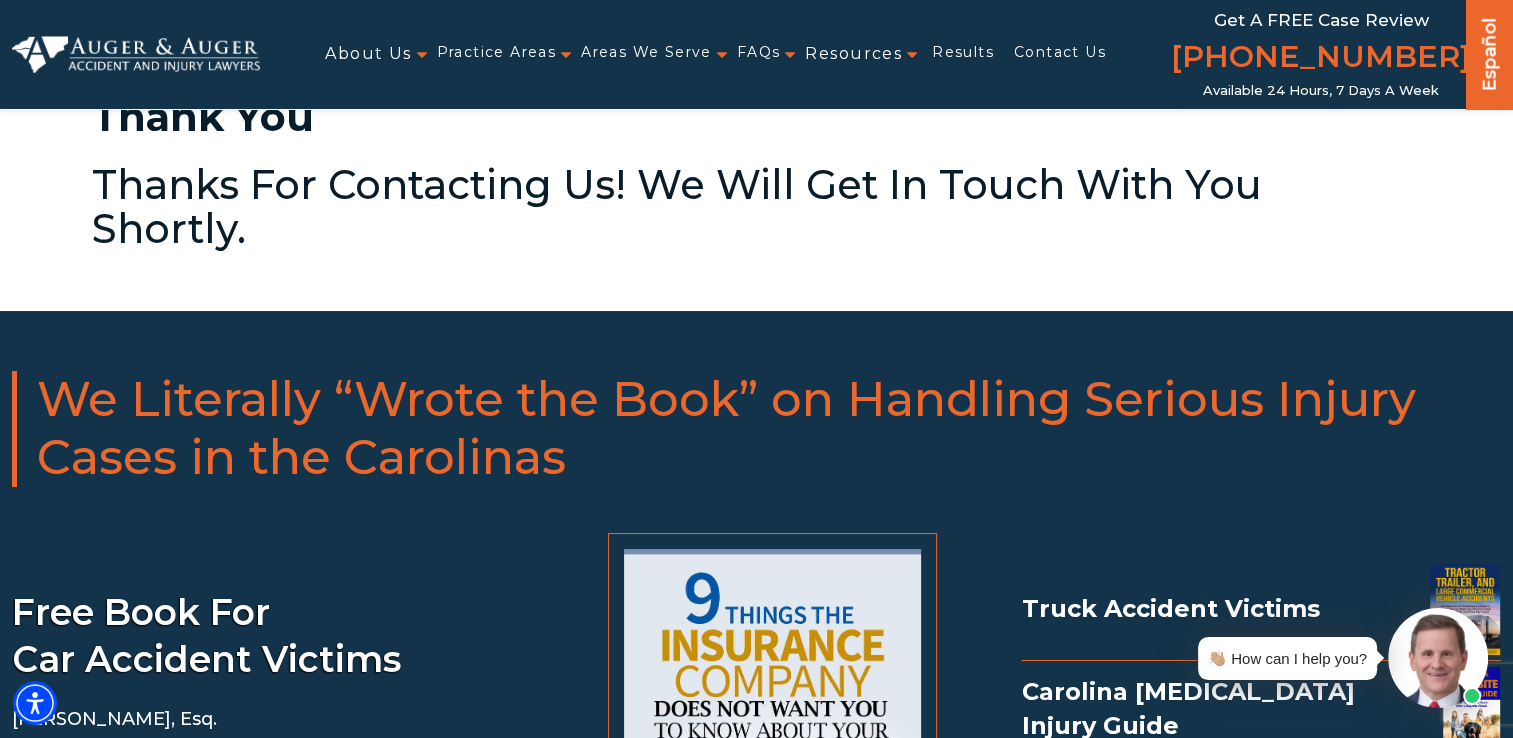 scroll, scrollTop: 0, scrollLeft: 0, axis: both 